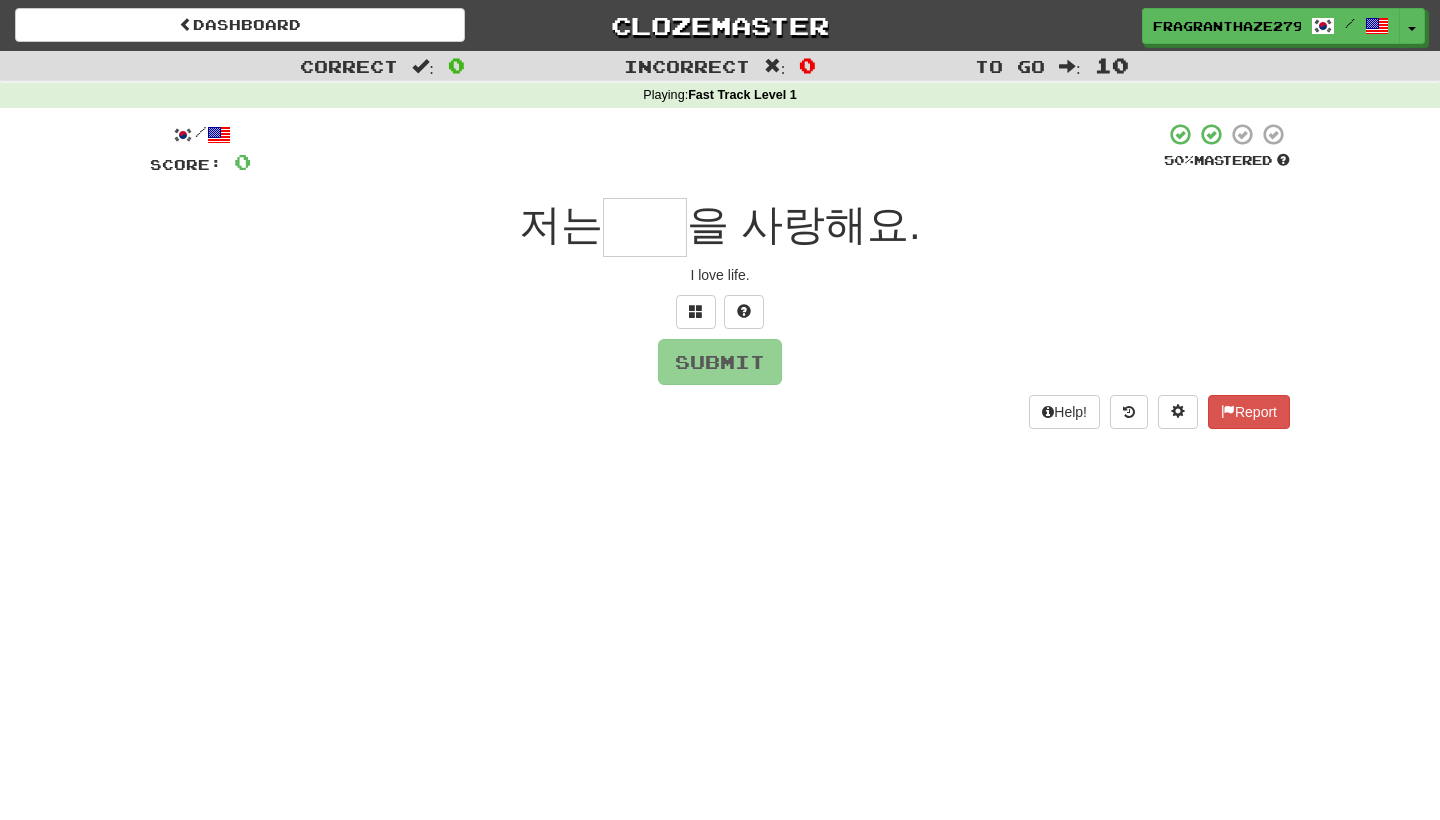 scroll, scrollTop: 10, scrollLeft: 0, axis: vertical 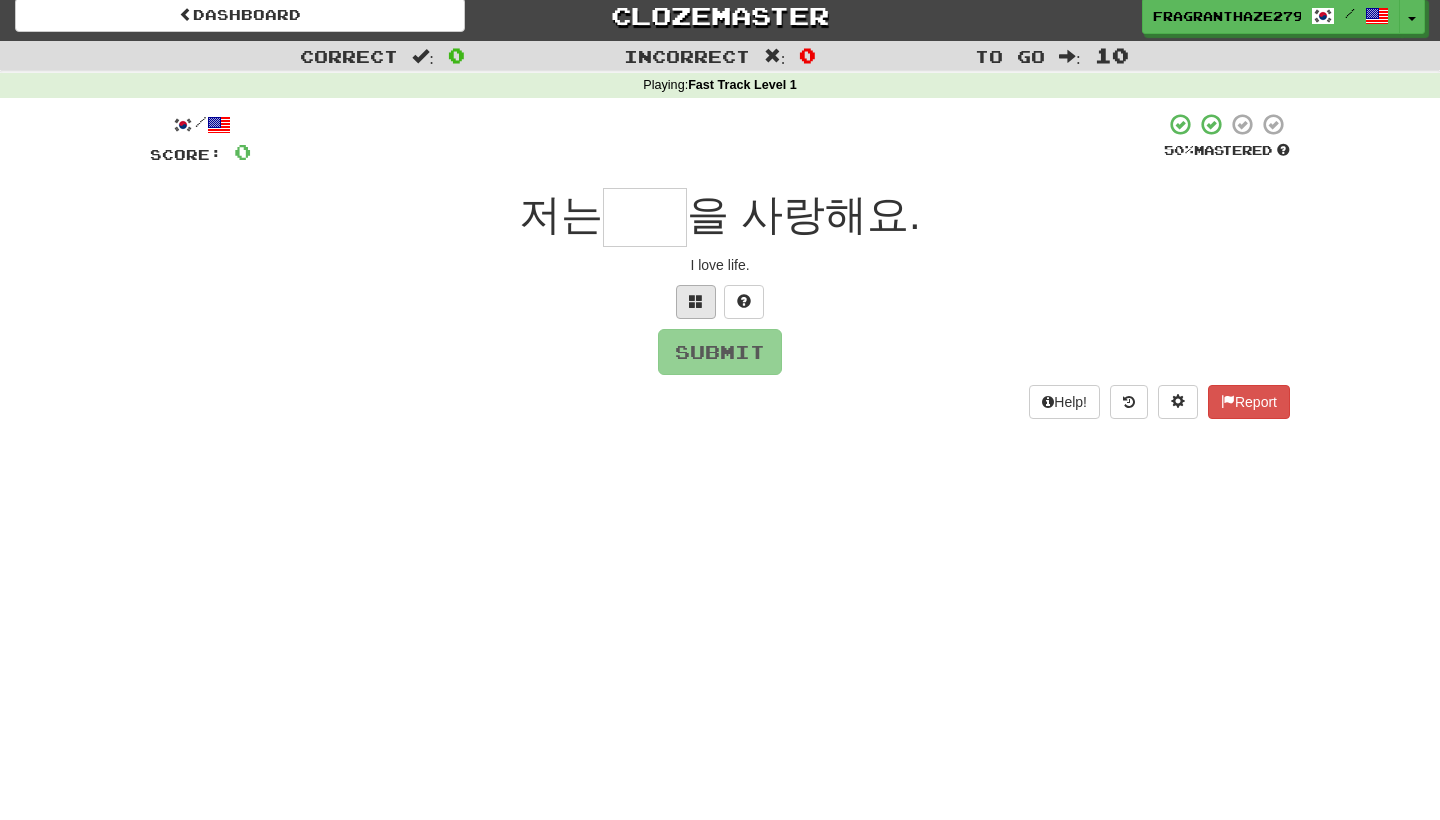 click at bounding box center [696, 301] 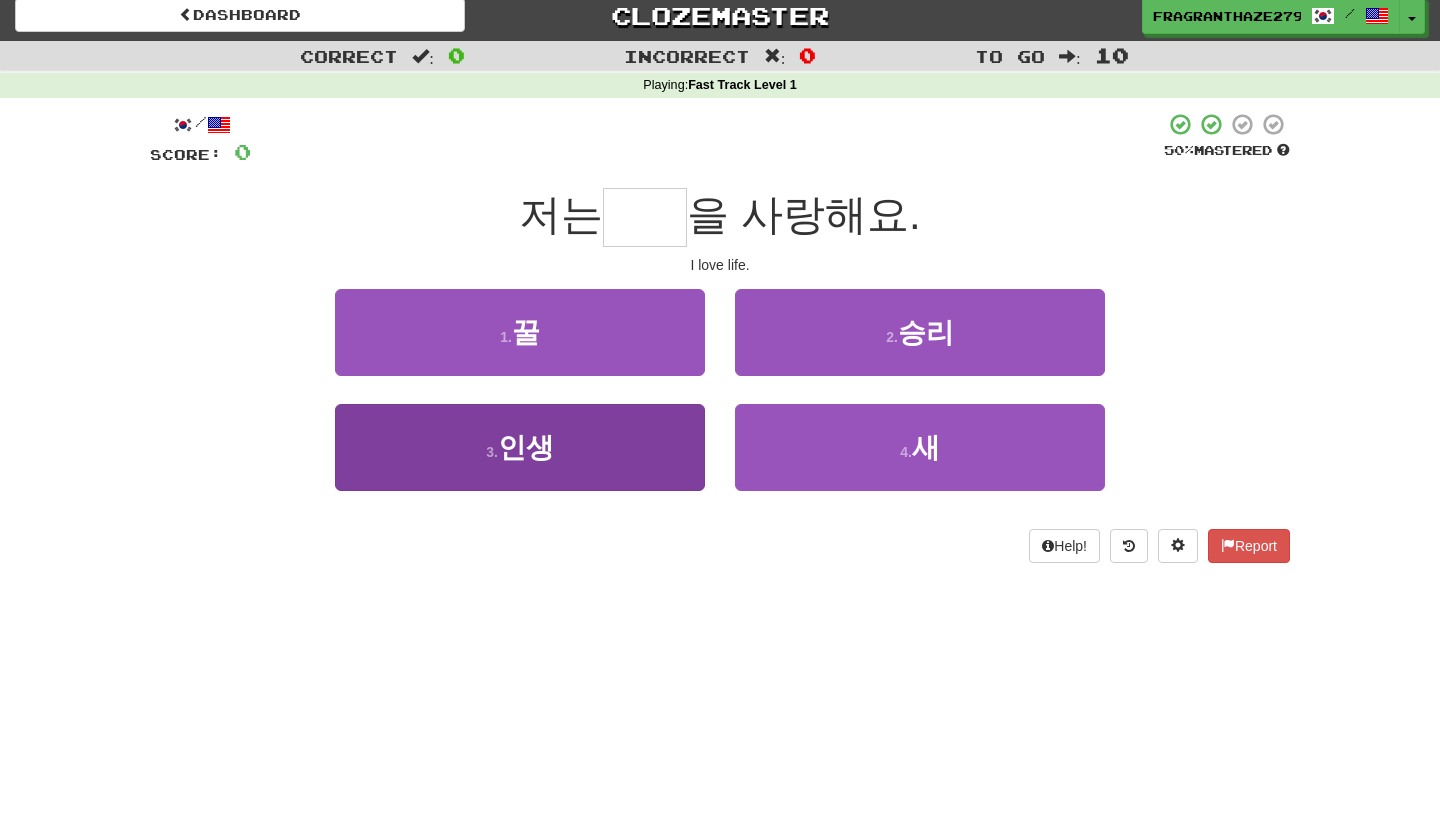 click on "3 .  인생" at bounding box center [520, 447] 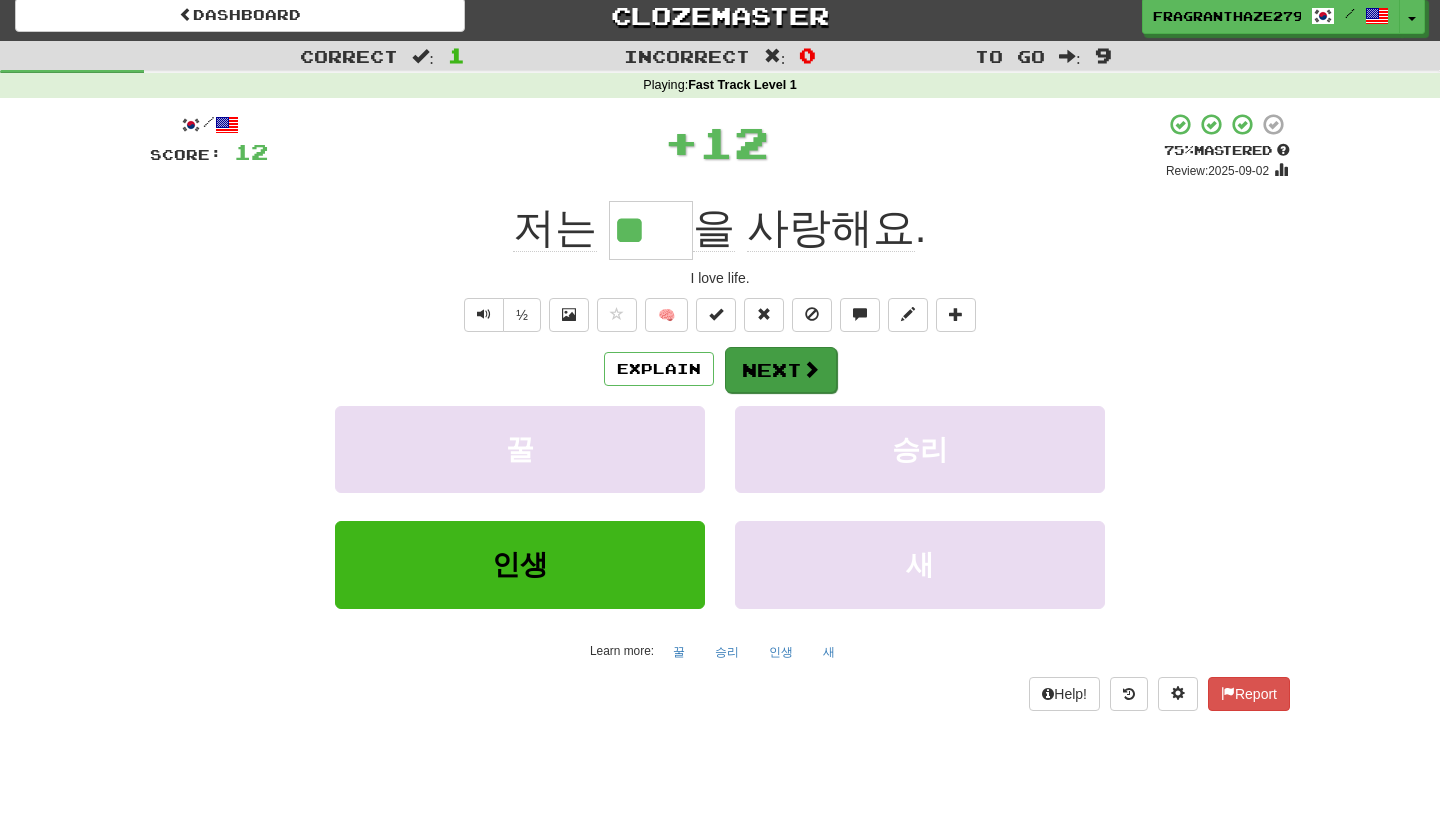 click on "Next" at bounding box center [781, 370] 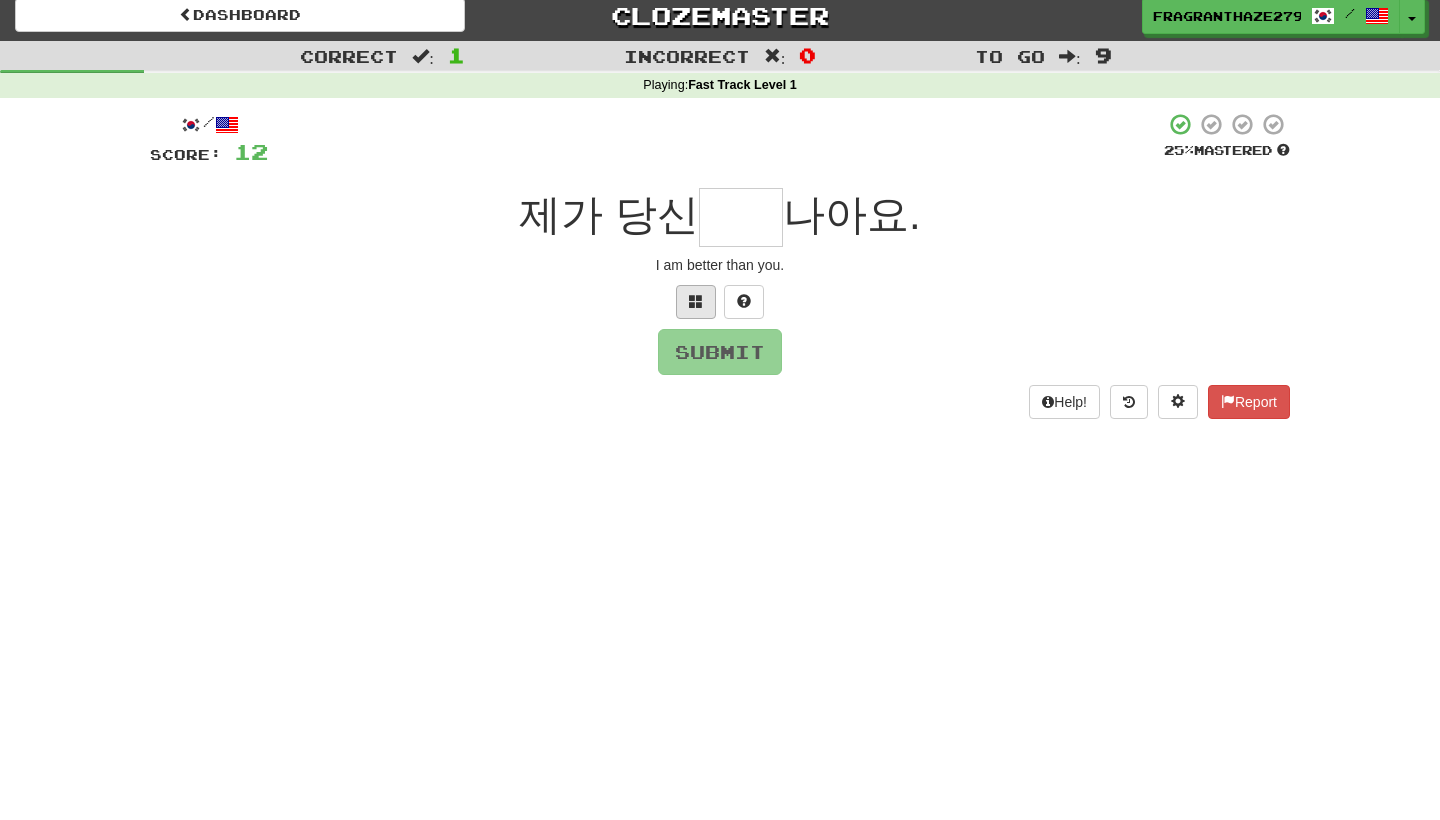 click at bounding box center (696, 302) 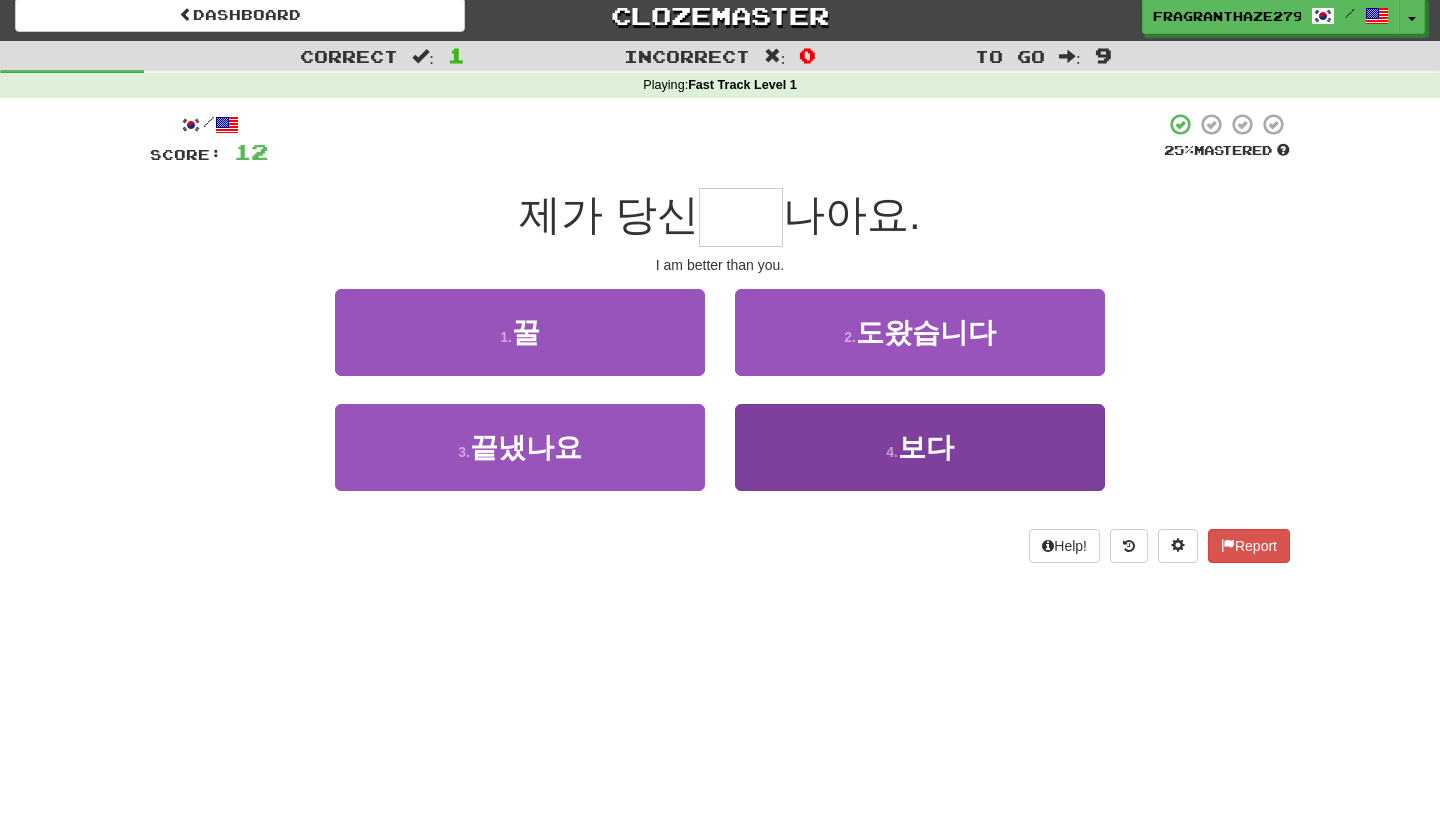 click on "4 .  보다" at bounding box center [920, 447] 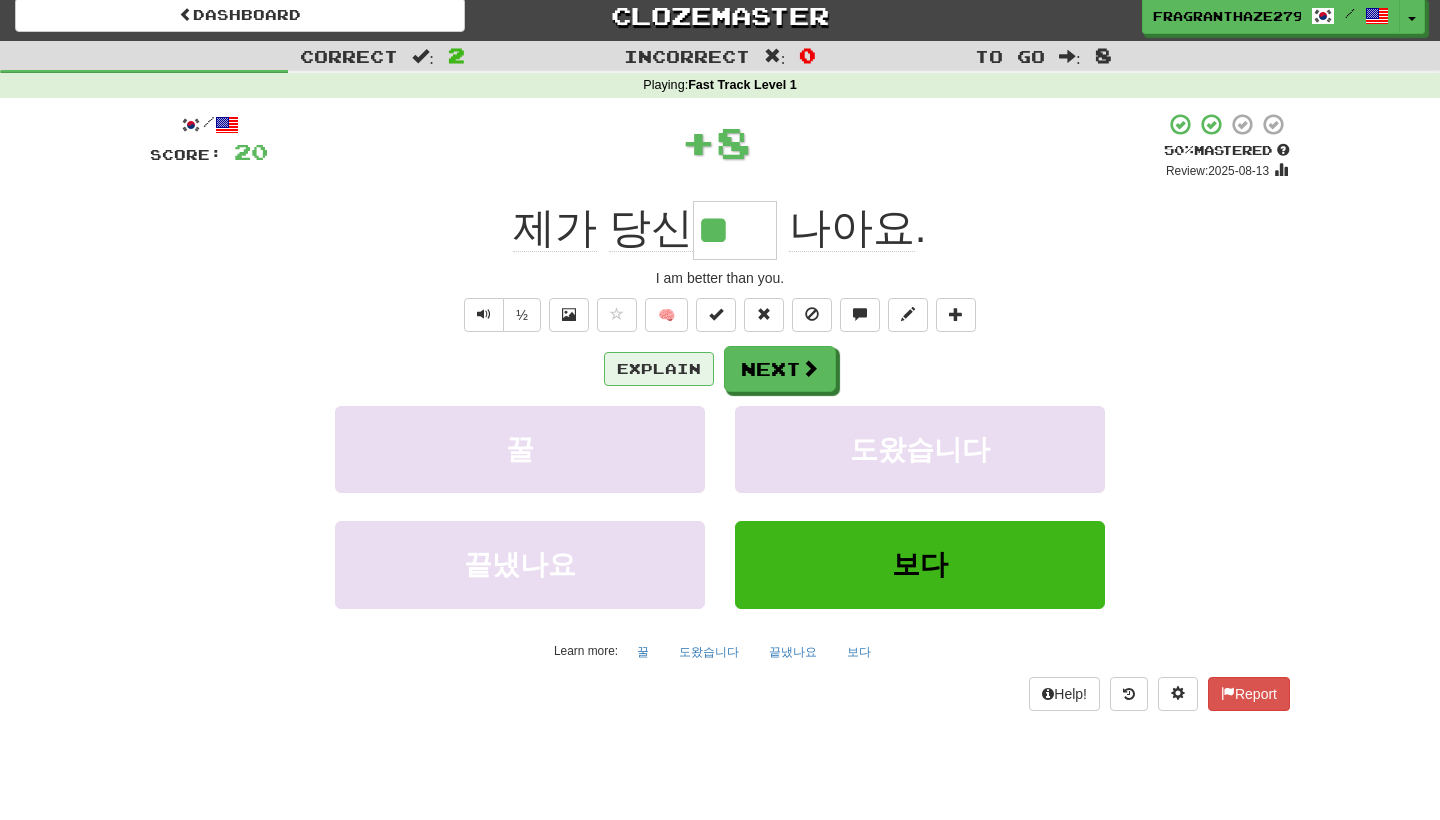 click on "Explain" at bounding box center [659, 369] 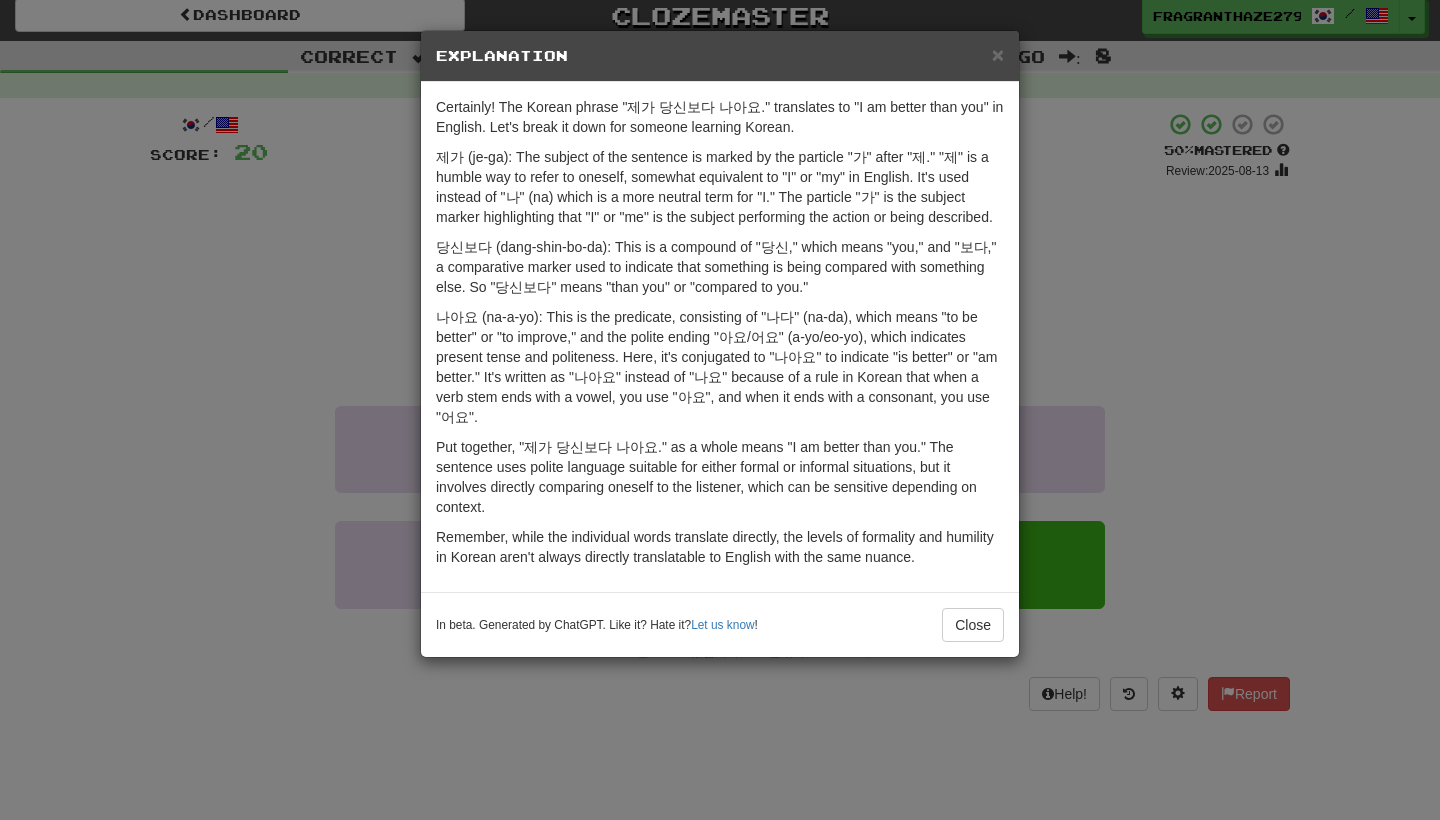 click on "× Explanation Certainly! The Korean phrase "제가 당신보다 나아요." translates to "I am better than you" in English. Let's break it down for someone learning Korean.
제가 (je-ga): The subject of the sentence is marked by the particle "가" after "제." "제" is a humble way to refer to oneself, somewhat equivalent to "I" or "my" in English. It's used instead of "나" (na) which is a more neutral term for "I." The particle "가" is the subject marker highlighting that "I" or "me" is the subject performing the action or being described.
당신보다 (dang-shin-bo-da): This is a compound of "당신," which means "you," and "보다," a comparative marker used to indicate that something is being compared with something else. So "당신보다" means "than you" or "compared to you."
Remember, while the individual words translate directly, the levels of formality and humility in Korean aren't always directly translatable to English with the same nuance. Let us know ! Close" at bounding box center (720, 410) 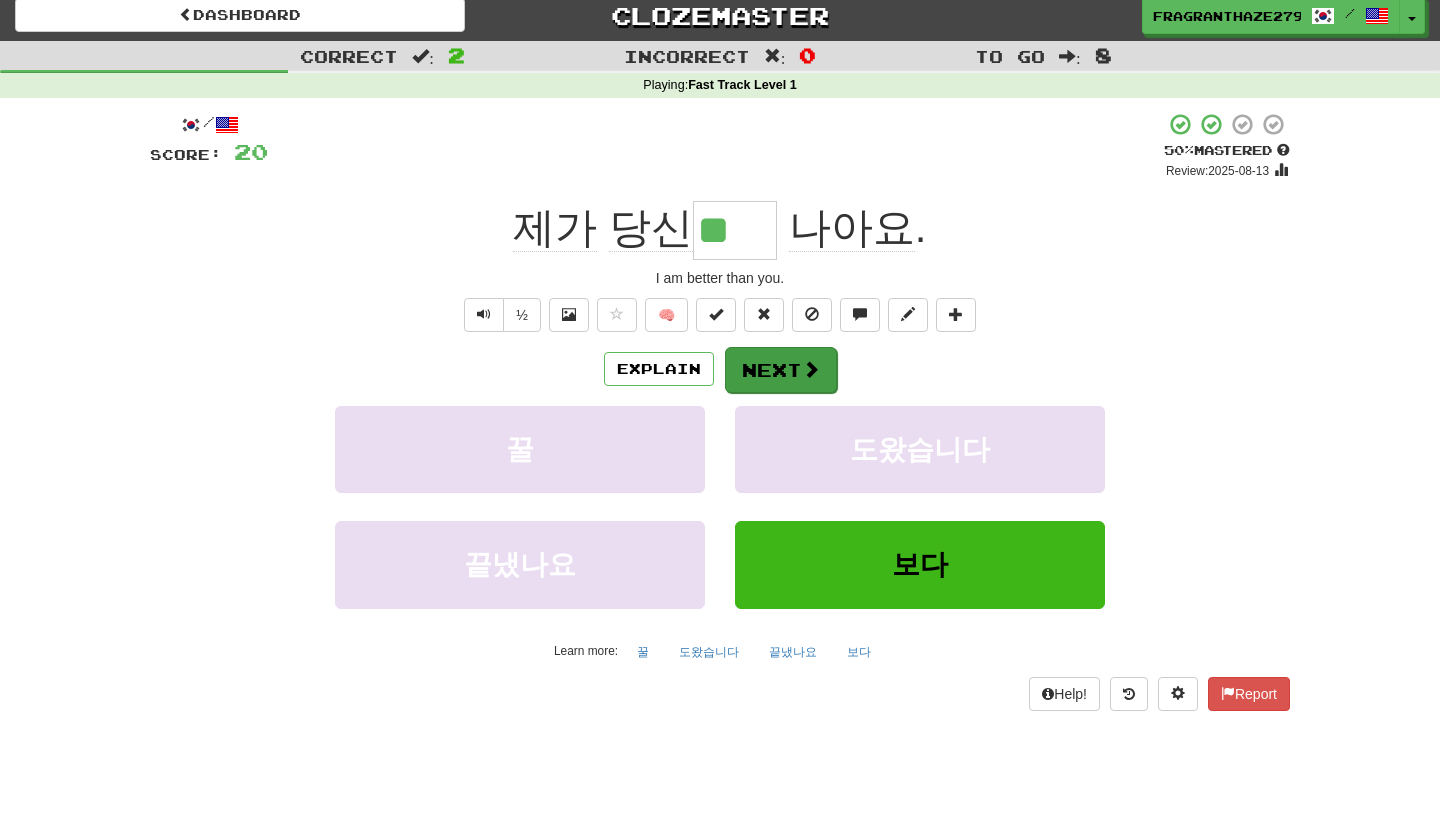 click at bounding box center (811, 369) 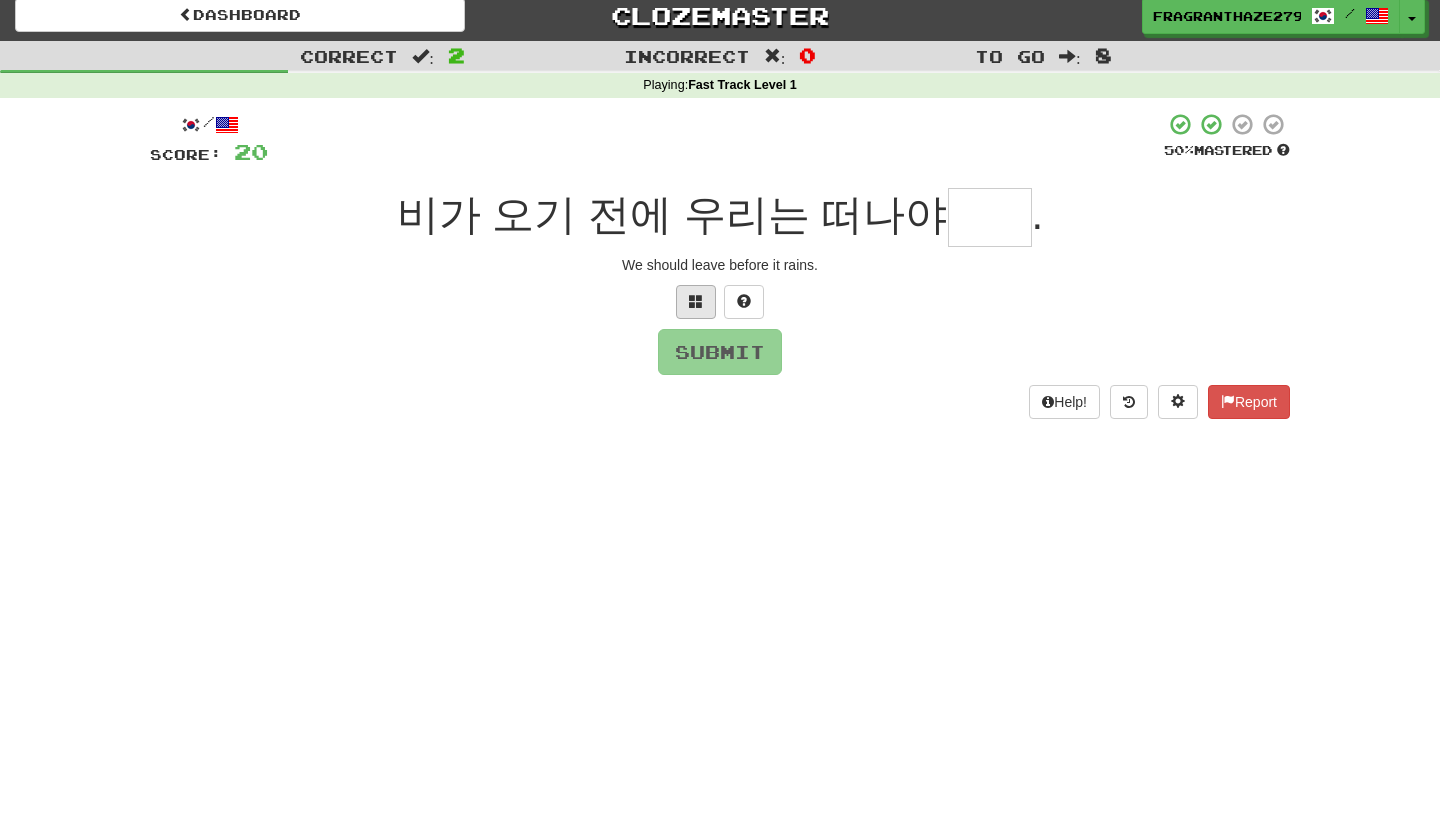 click at bounding box center (696, 302) 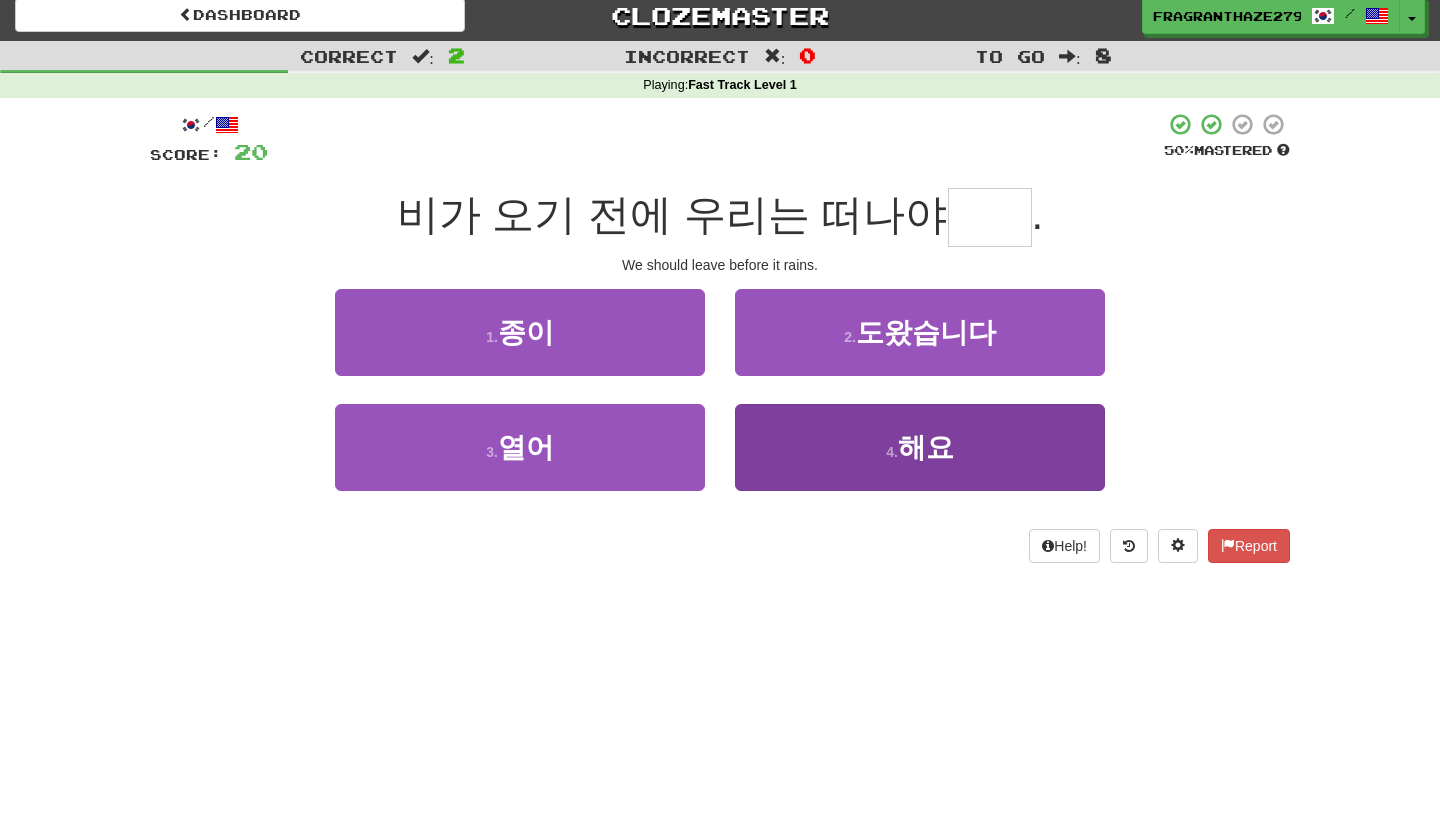 click on "4 .  해요" at bounding box center [920, 447] 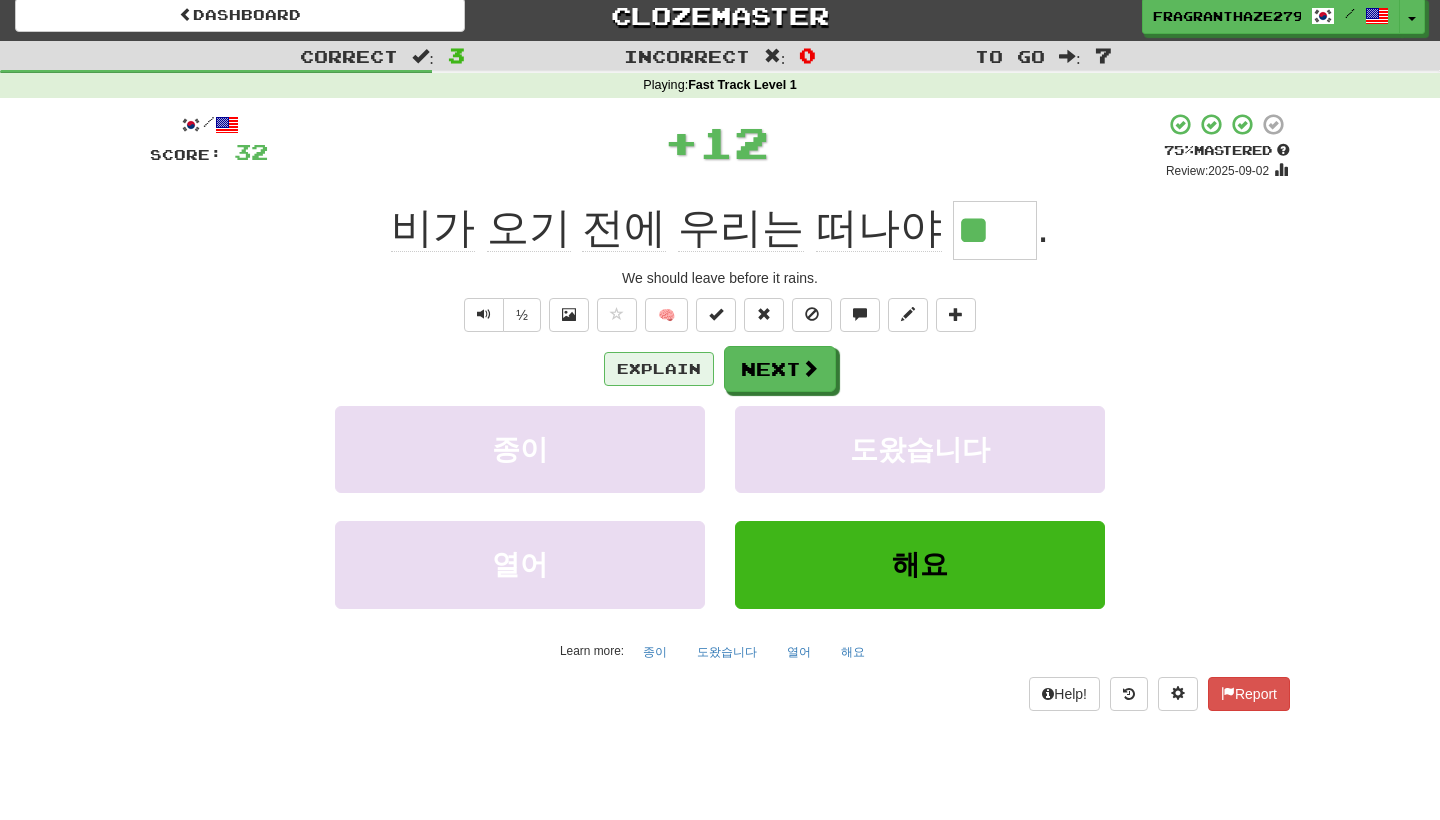 click on "Explain" at bounding box center (659, 369) 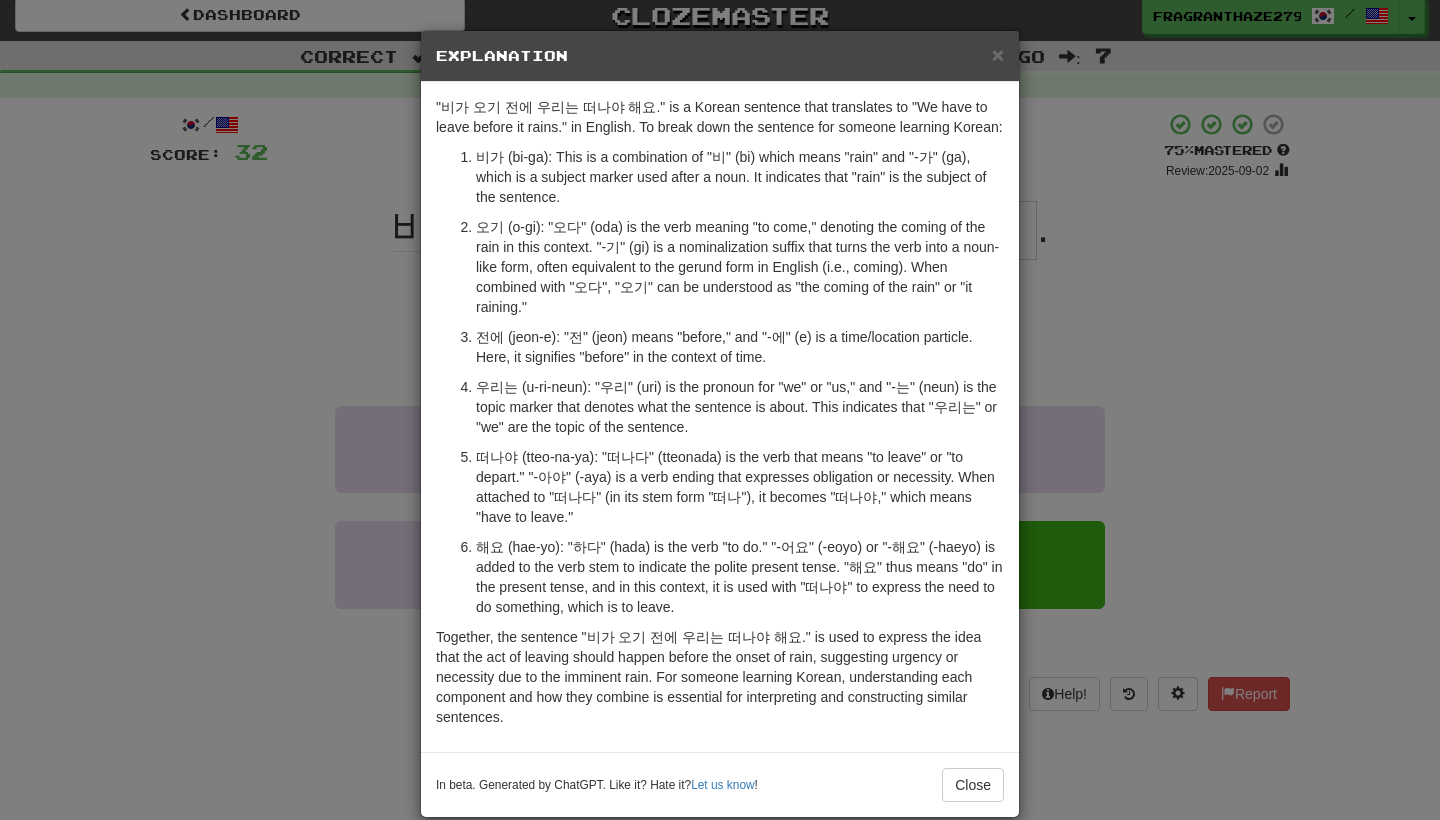 click on "× Explanation "비가 오기 전에 우리는 떠나야 해요." is a Korean sentence that translates to "We have to leave before it rains." in English. To break down the sentence for someone learning Korean:
비가 (bi-ga): This is a combination of "비" (bi) which means "rain" and "-가" (ga), which is a subject marker used after a noun. It indicates that "rain" is the subject of the sentence.
오기 (o-gi): "오다" (oda) is the verb meaning "to come," denoting the coming of the rain in this context. "-기" (gi) is a nominalization suffix that turns the verb into a noun-like form, often equivalent to the gerund form in English (i.e., coming). When combined with "오다", "오기" can be understood as "the coming of the rain" or "it raining."
전에 (jeon-e): "전" (jeon) means "before," and "-에" (e) is a time/location particle. Here, it signifies "before" in the context of time.
In beta. Generated by ChatGPT. Like it? Hate it?  Let us know ! Close" at bounding box center [720, 410] 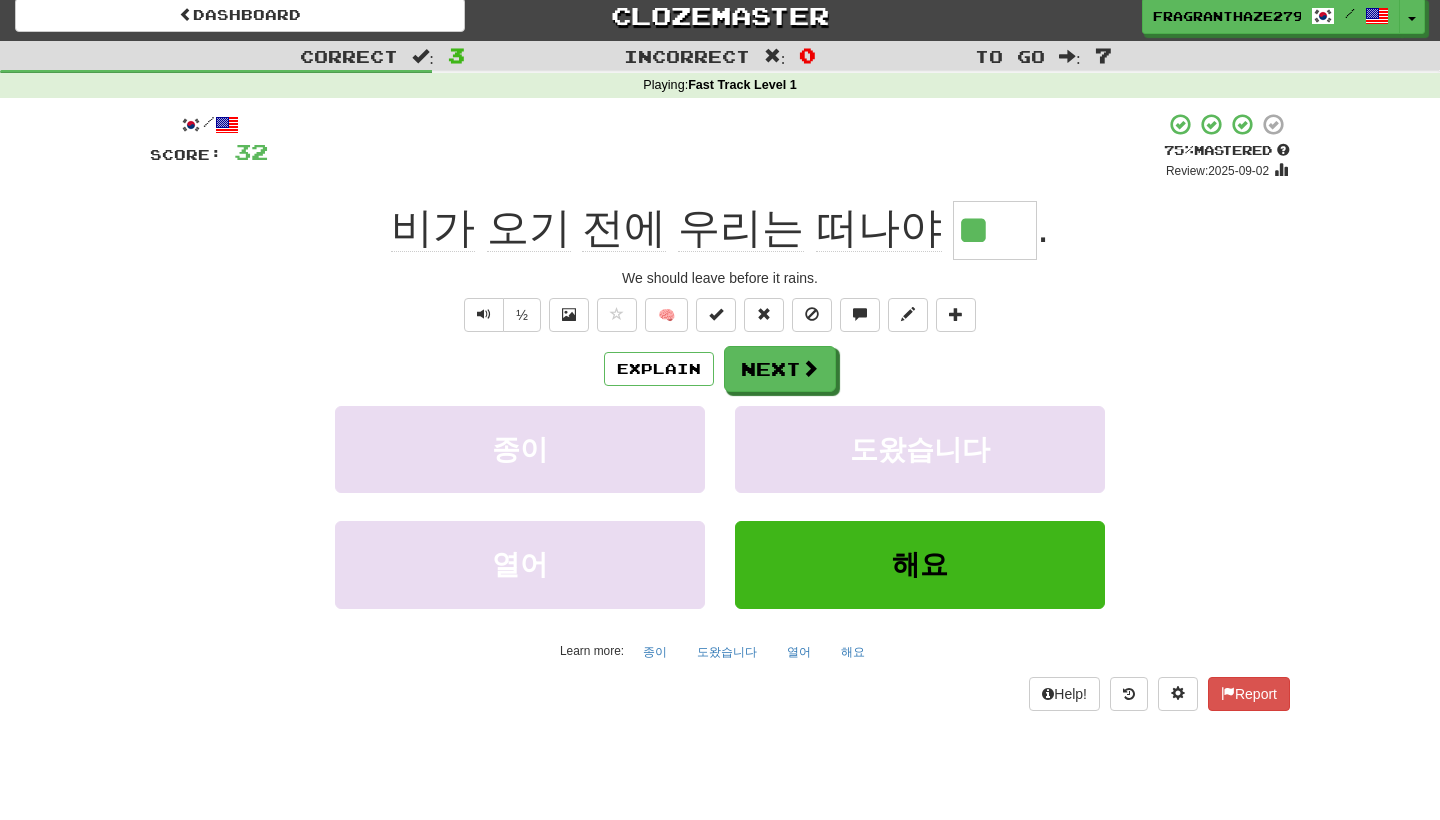 click on "Explain Next" at bounding box center (720, 369) 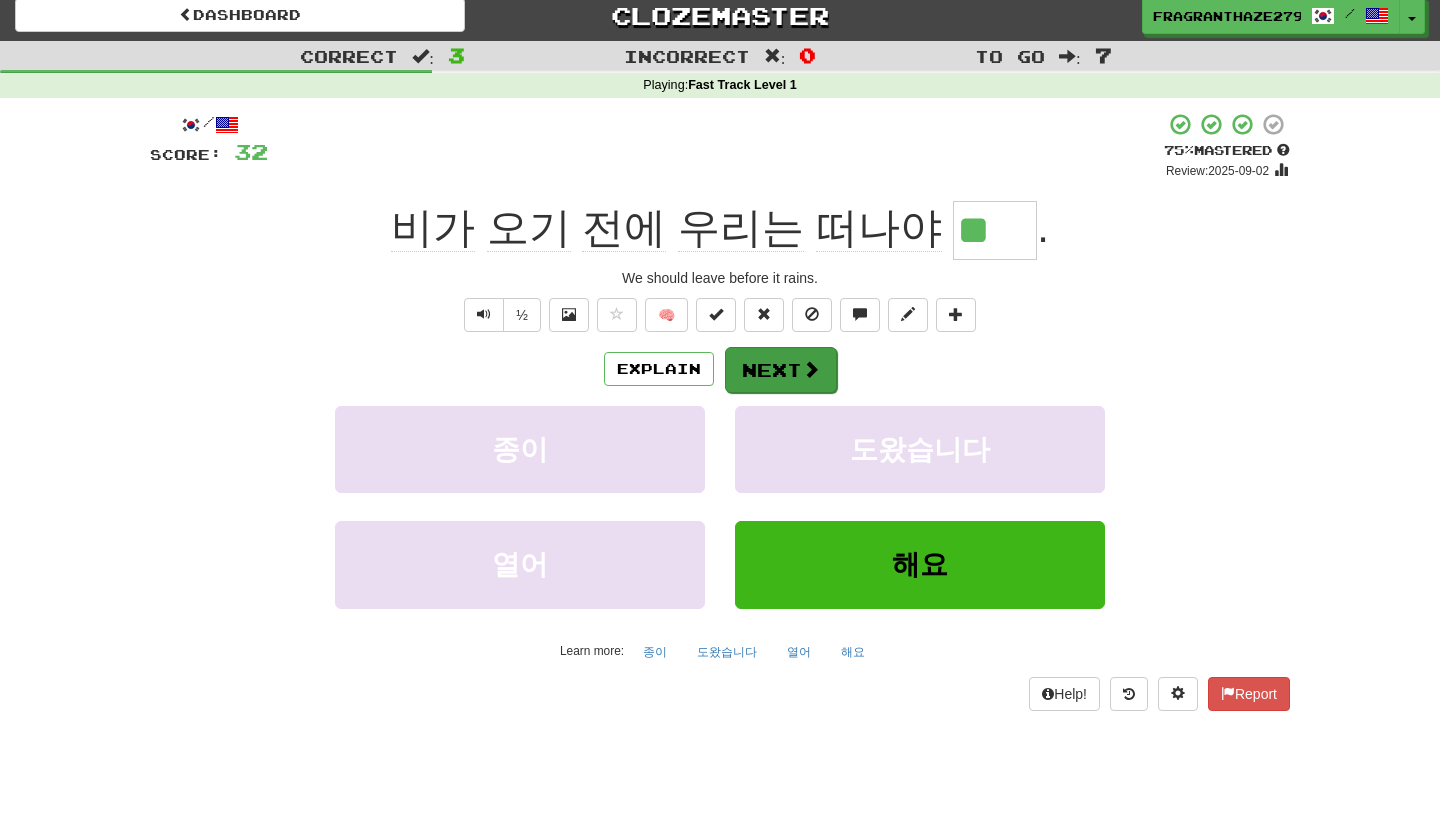 click on "Next" at bounding box center [781, 370] 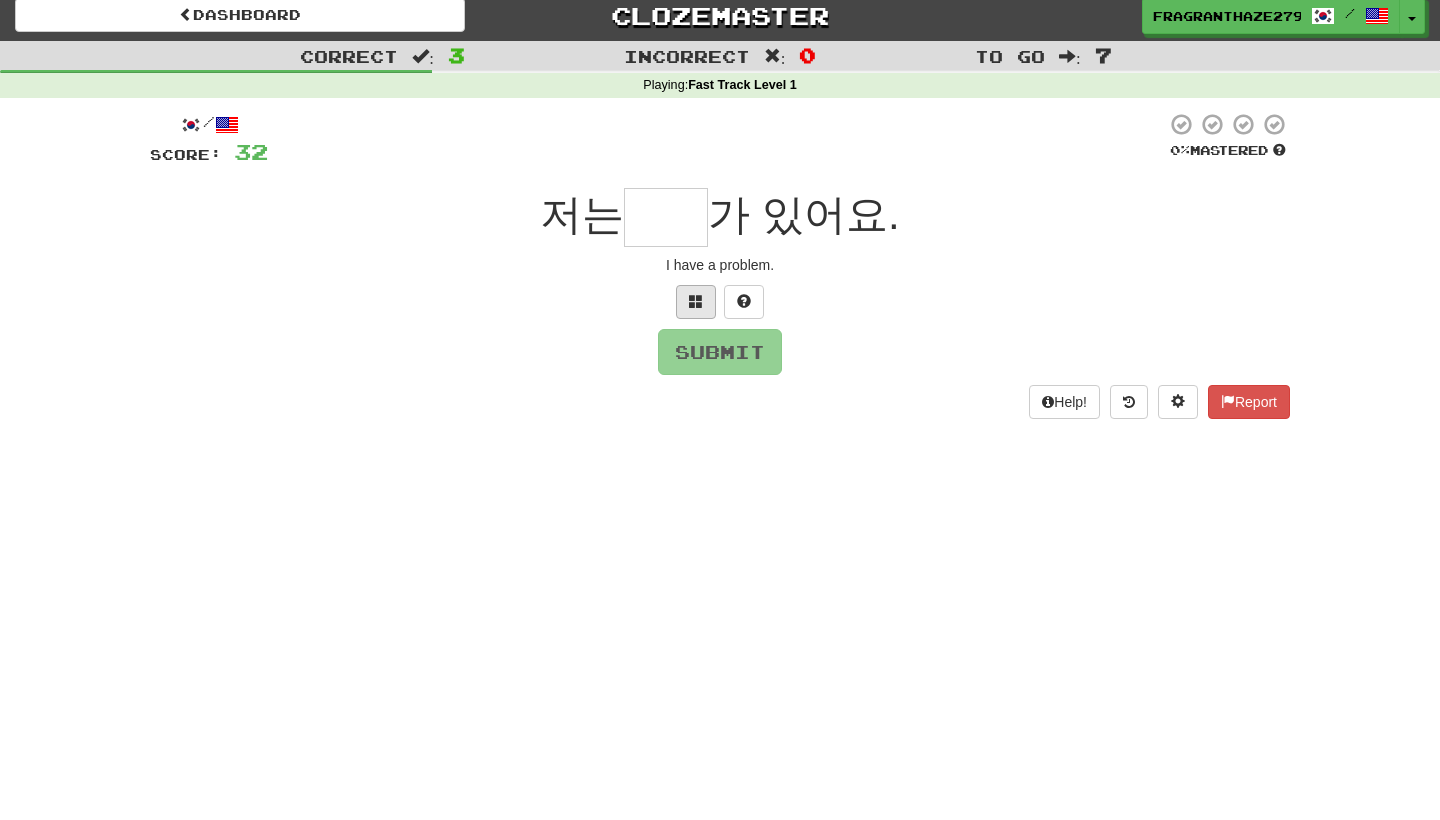 click at bounding box center (696, 302) 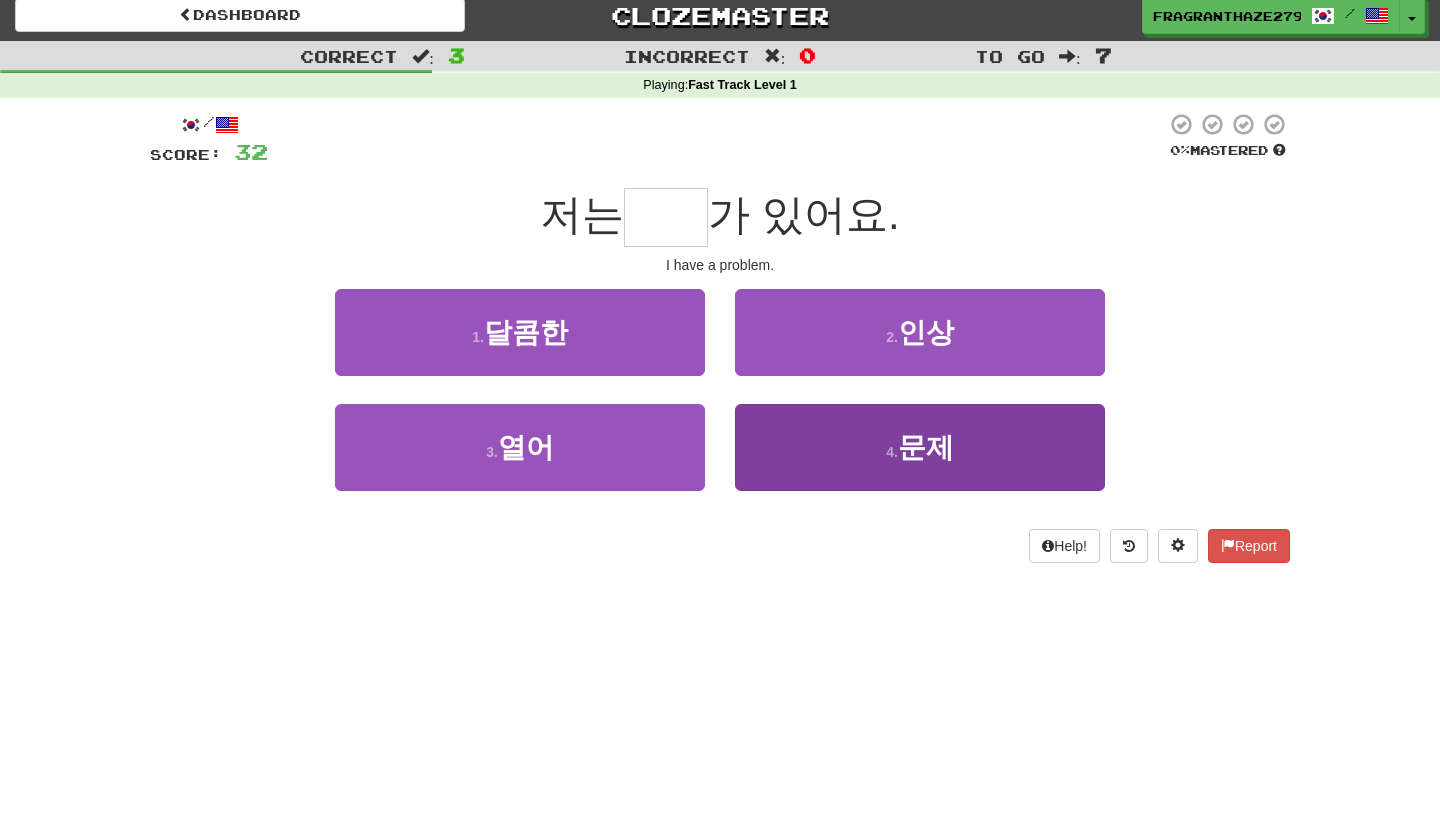click on "4 .  문제" at bounding box center (920, 447) 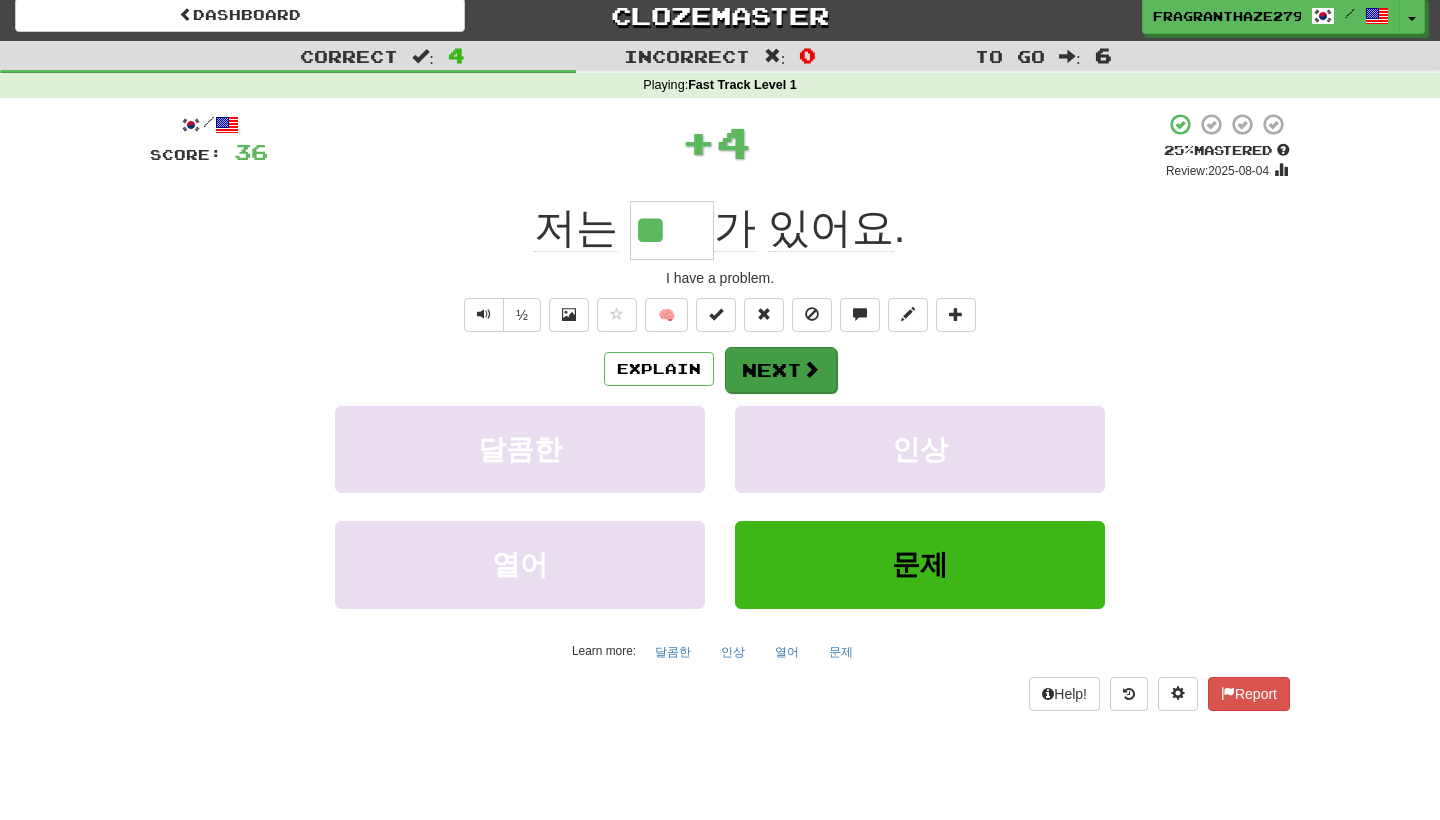 click on "Next" at bounding box center (781, 370) 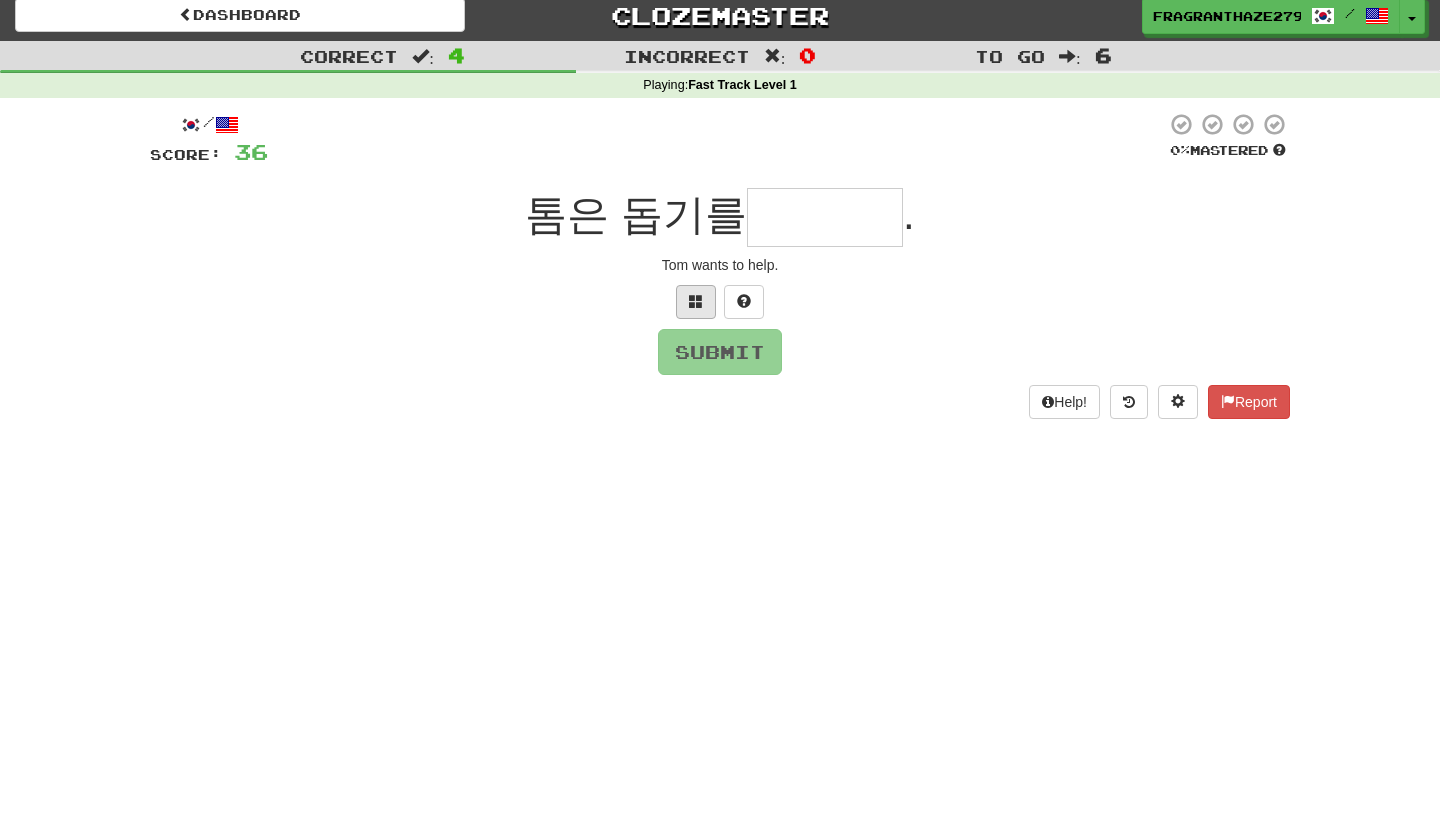 click at bounding box center (696, 301) 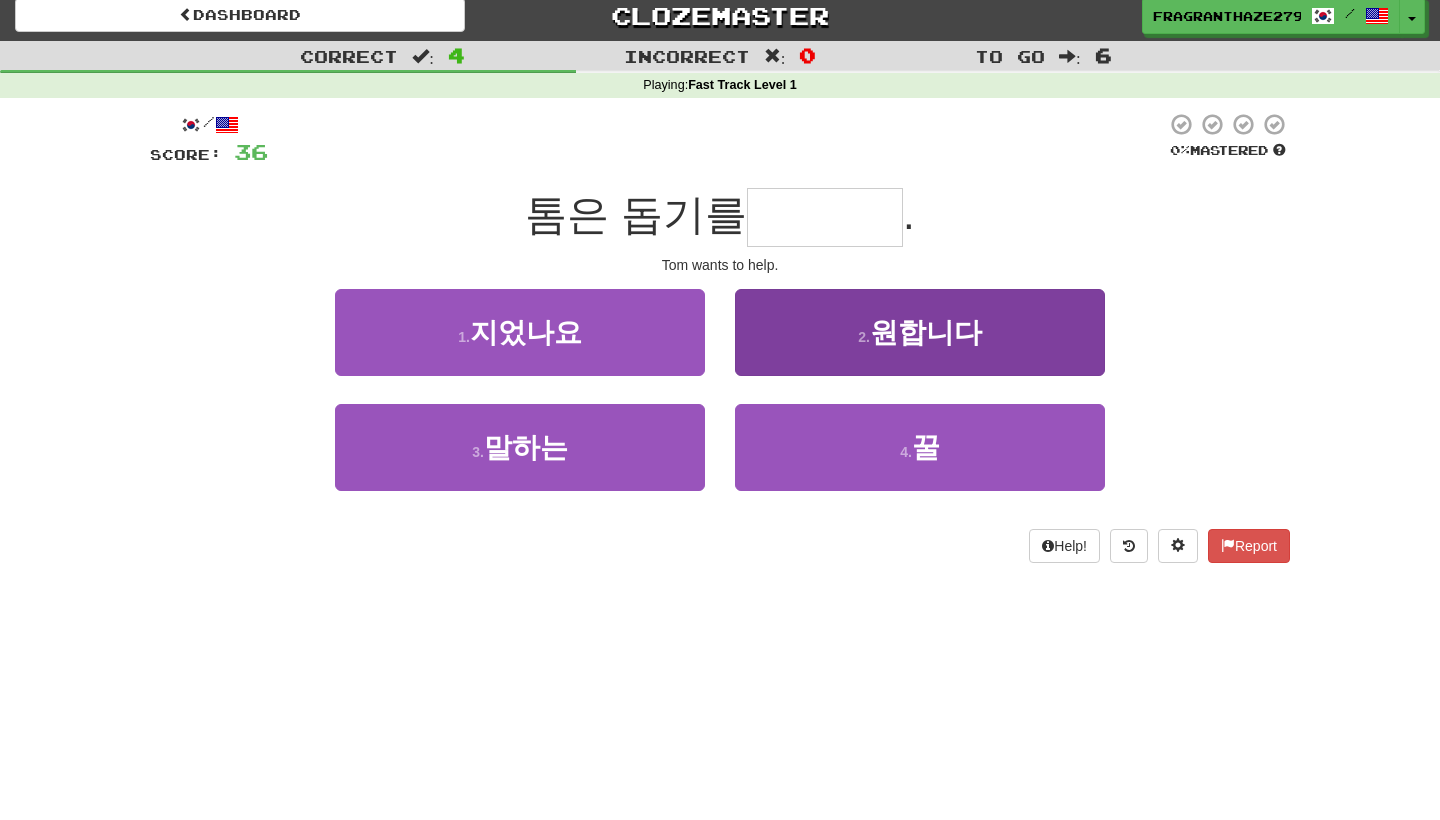click on "2 .  원합니다" at bounding box center (920, 332) 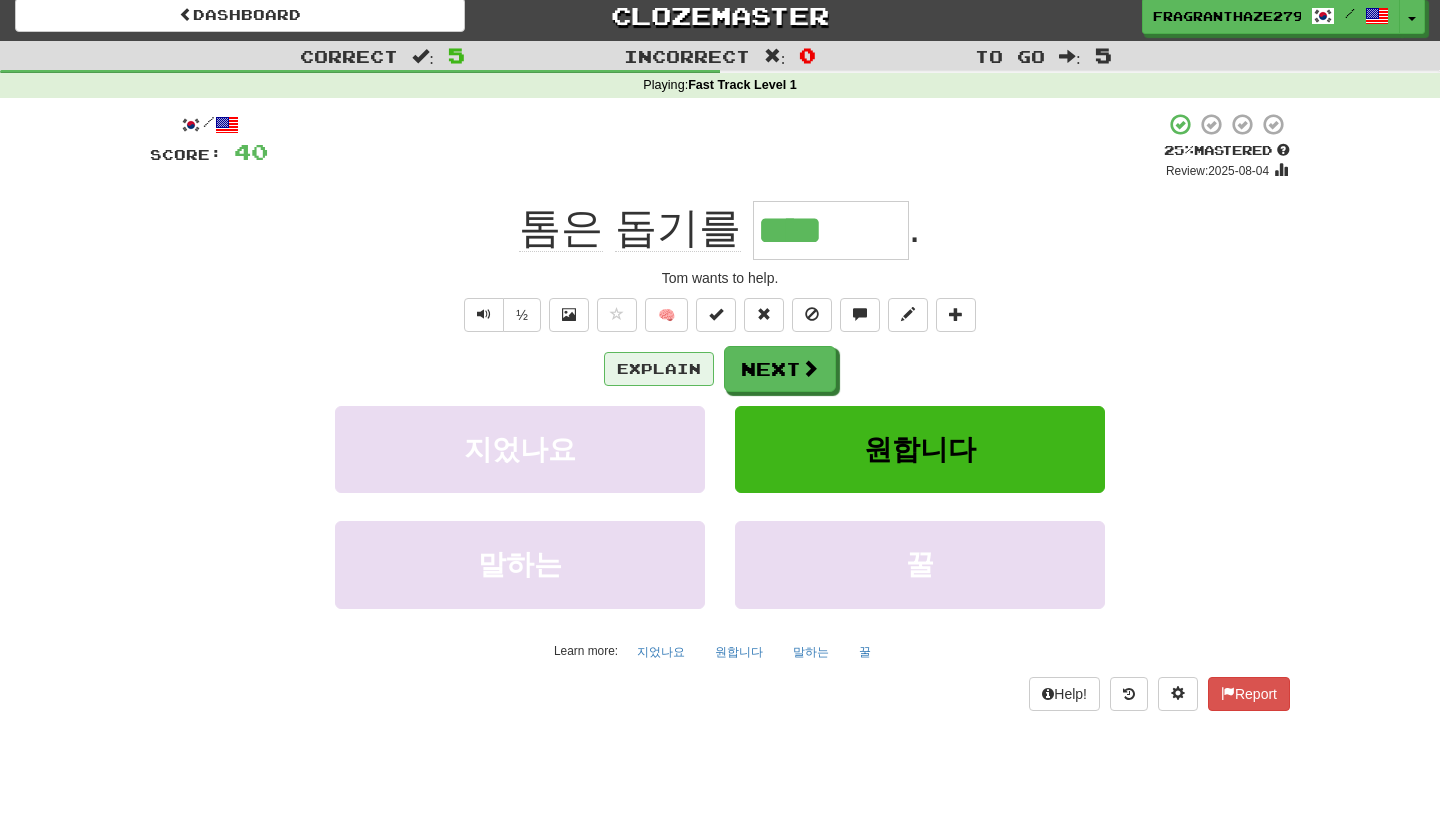 click on "Explain" at bounding box center (659, 369) 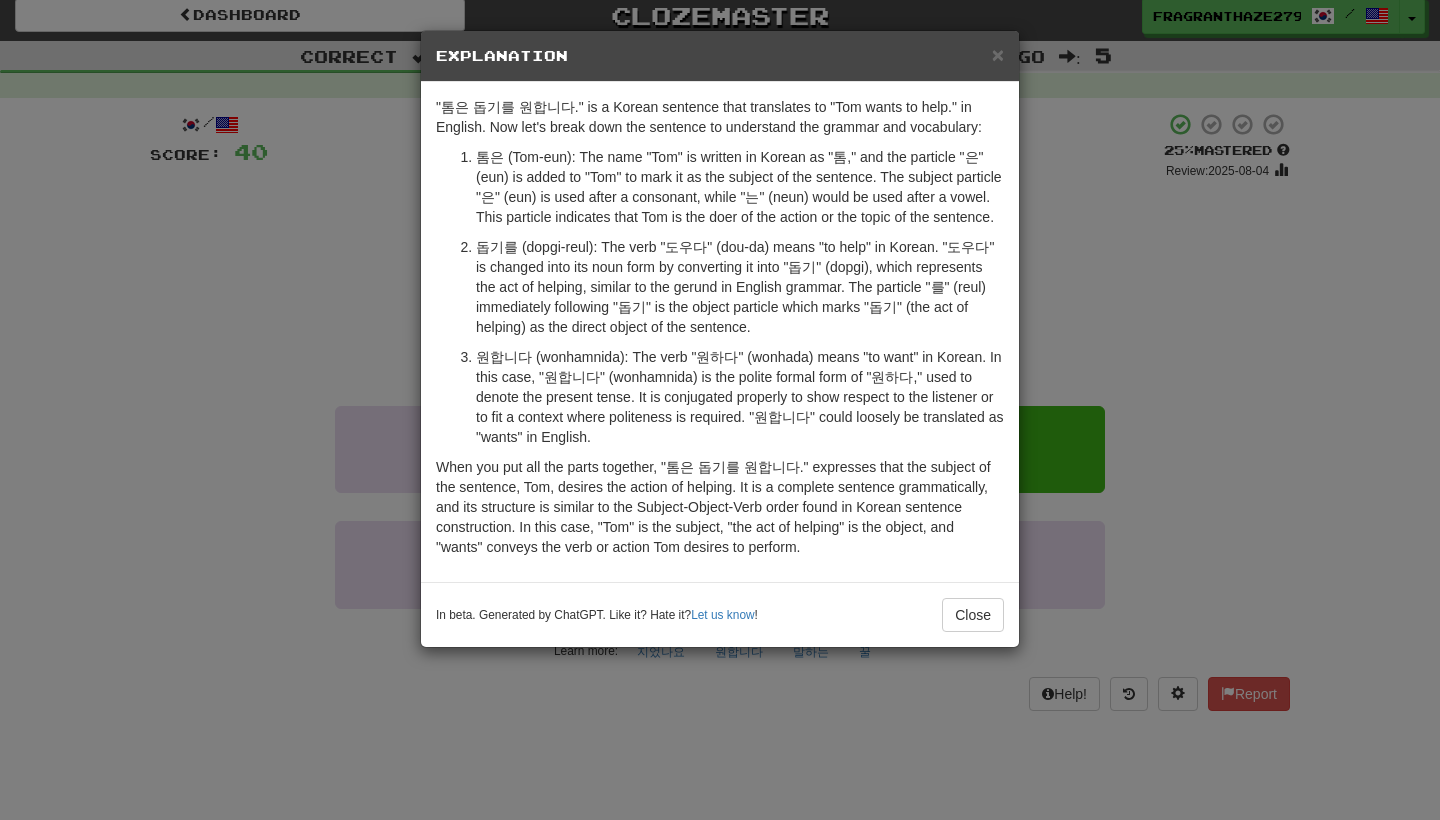 click on "× Explanation "톰은 돕기를 원합니다." is a Korean sentence that translates to "Tom wants to help." in English. Now let's break down the sentence to understand the grammar and vocabulary:
톰은 (Tom-eun): The name "Tom" is written in Korean as "톰," and the particle "은" (eun) is added to "Tom" to mark it as the subject of the sentence. The subject particle "은" (eun) is used after a consonant, while "는" (neun) would be used after a vowel. This particle indicates that Tom is the doer of the action or the topic of the sentence.
돕기를 (dopgi-reul): The verb "도우다" (dou-da) means "to help" in Korean. "도우다" is changed into its noun form by converting it into "돕기" (dopgi), which represents the act of helping, similar to the gerund in English grammar. The particle "를" (reul) immediately following "돕기" is the object particle which marks "돕기" (the act of helping) as the direct object of the sentence.
In beta. Generated by ChatGPT. Like it? Hate it?" at bounding box center [720, 410] 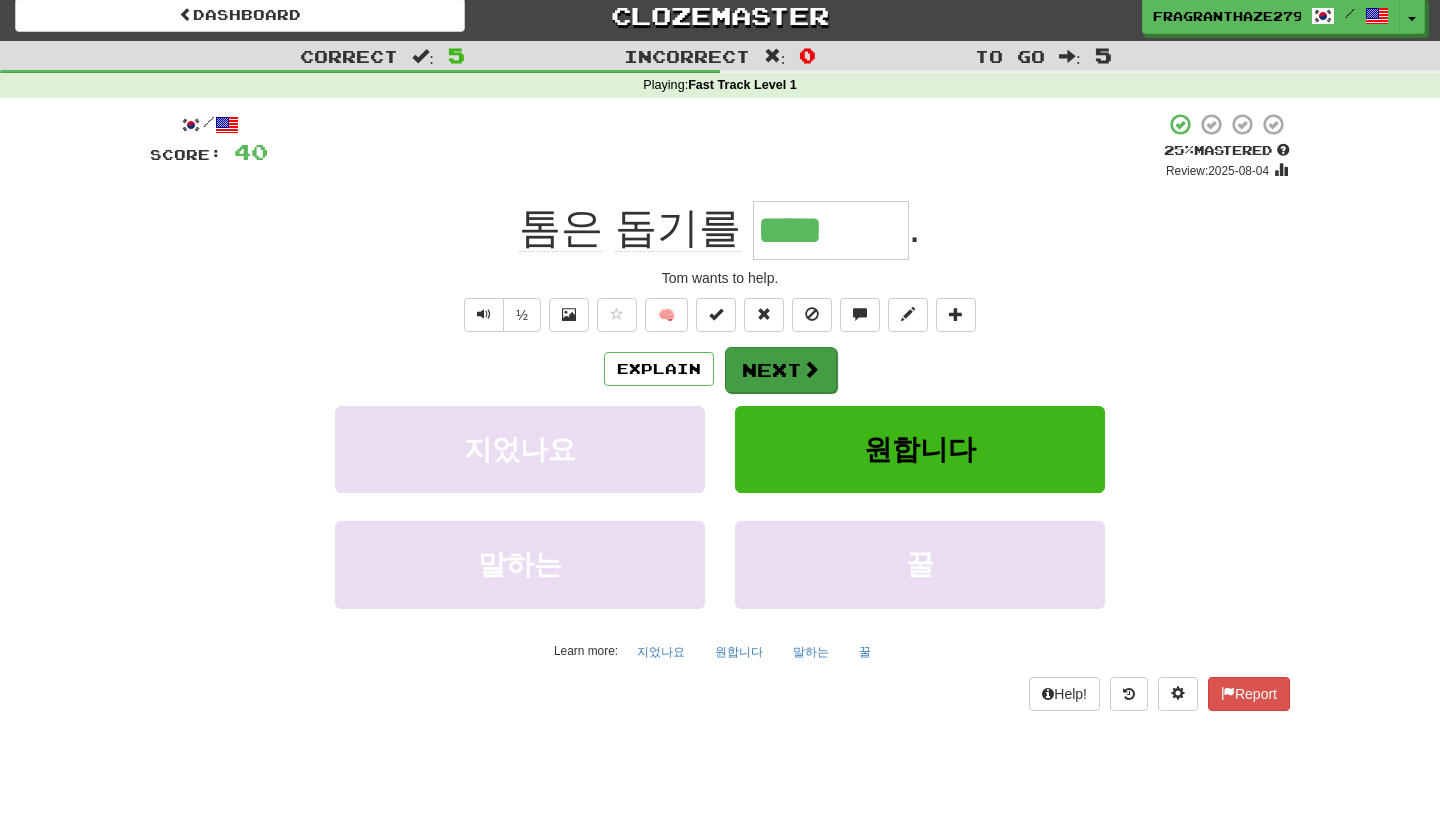 click at bounding box center [811, 369] 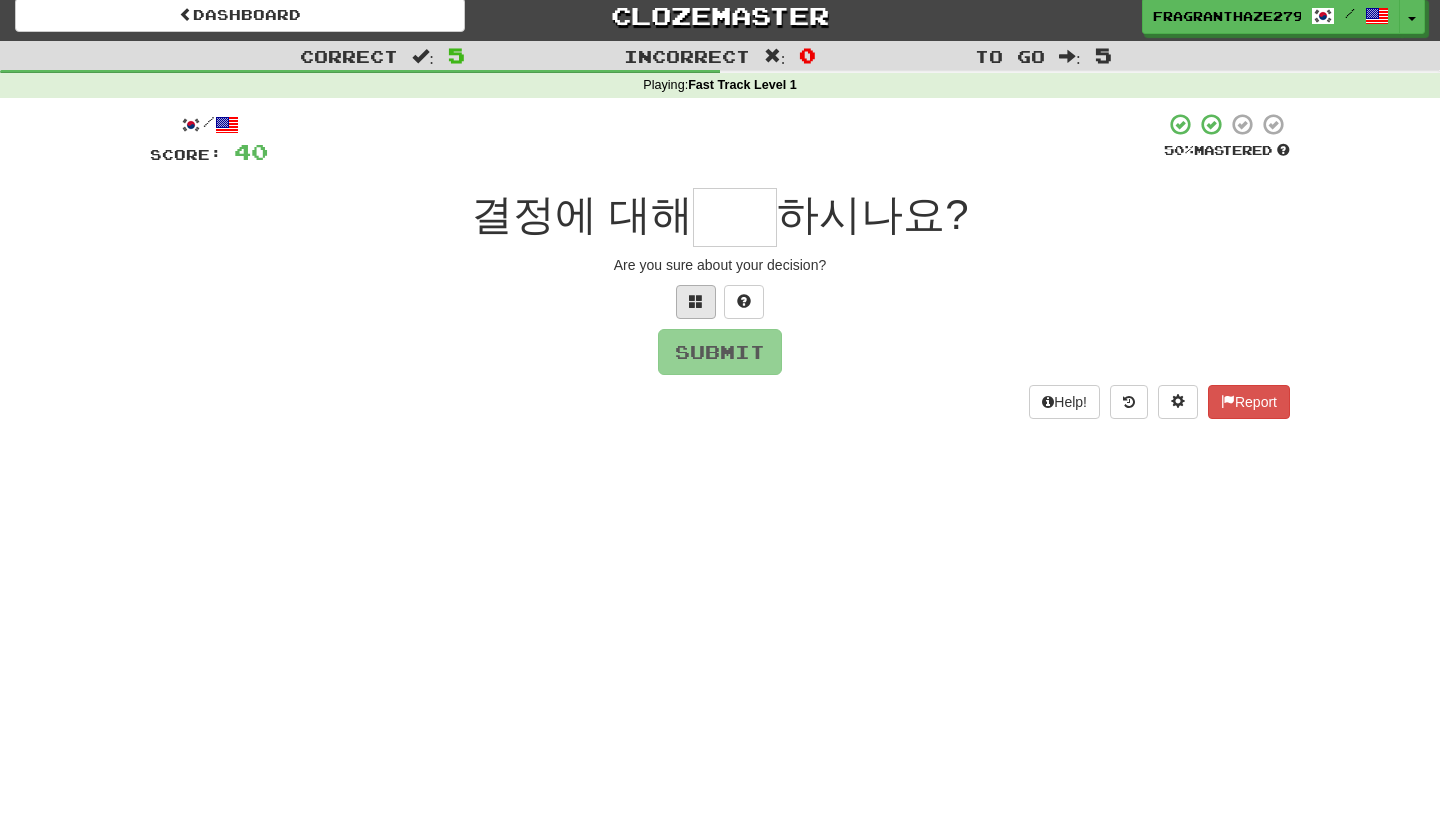 click at bounding box center (696, 302) 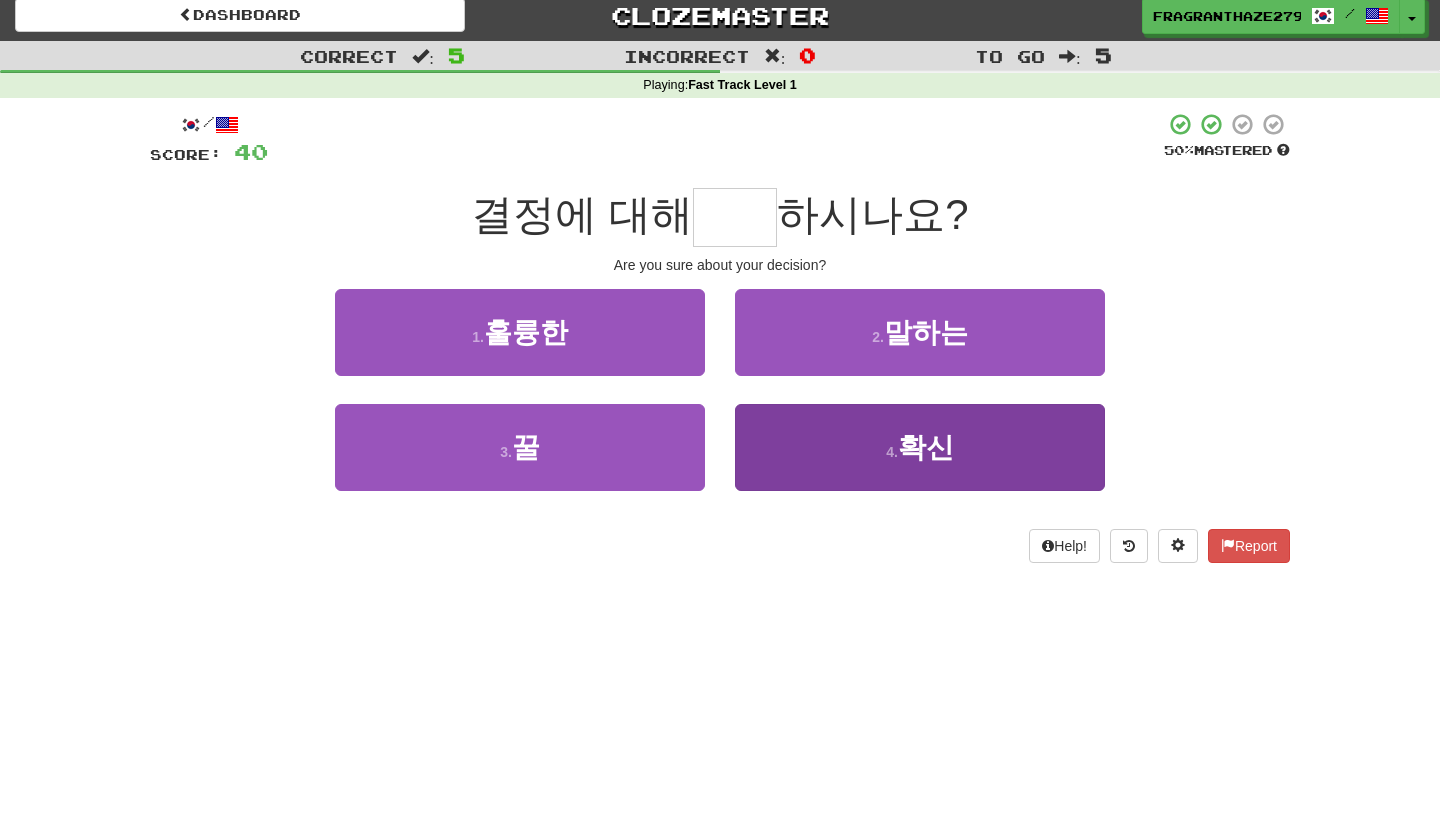 click on "4 .  확신" at bounding box center [920, 447] 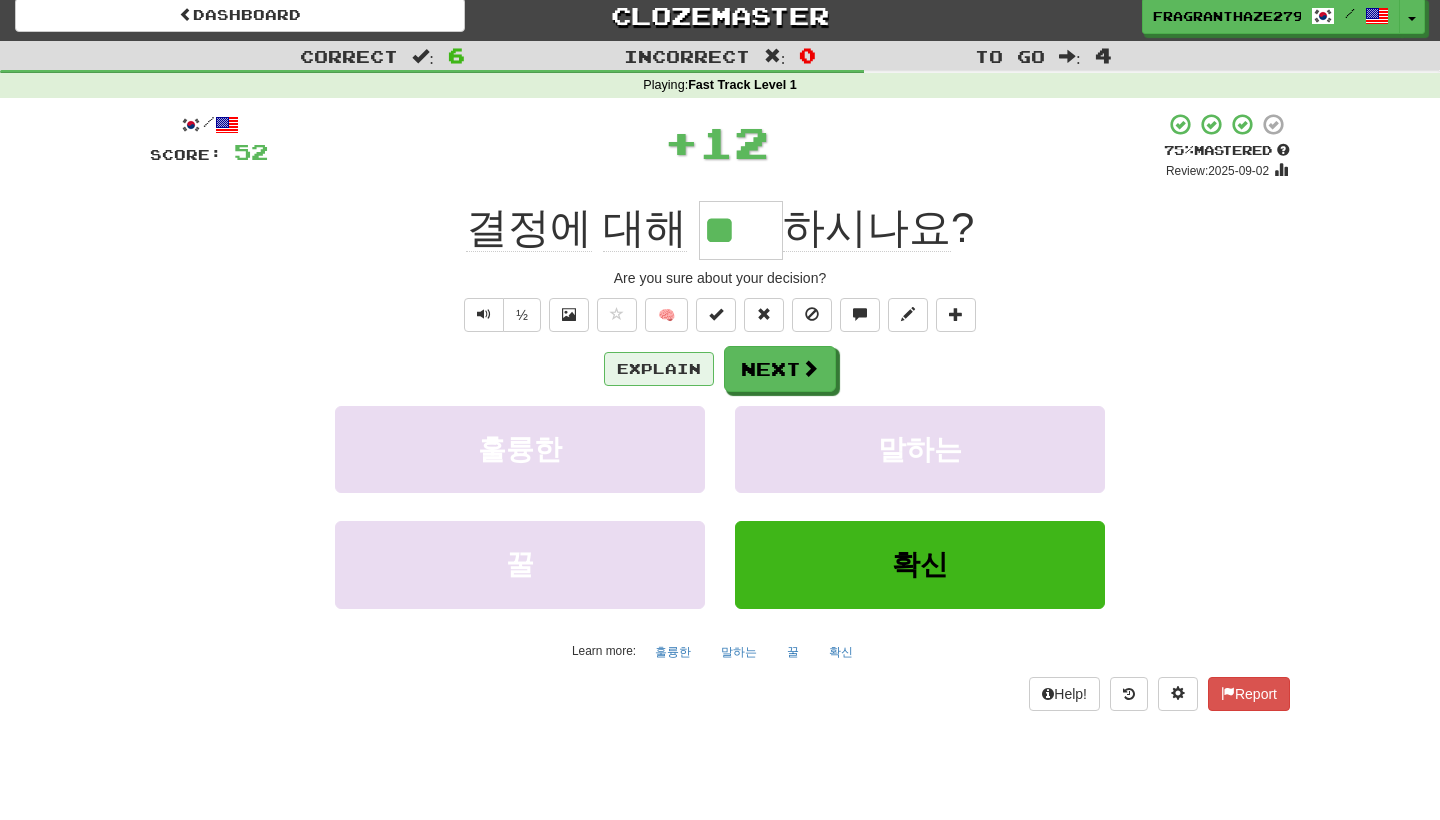 click on "Explain" at bounding box center (659, 369) 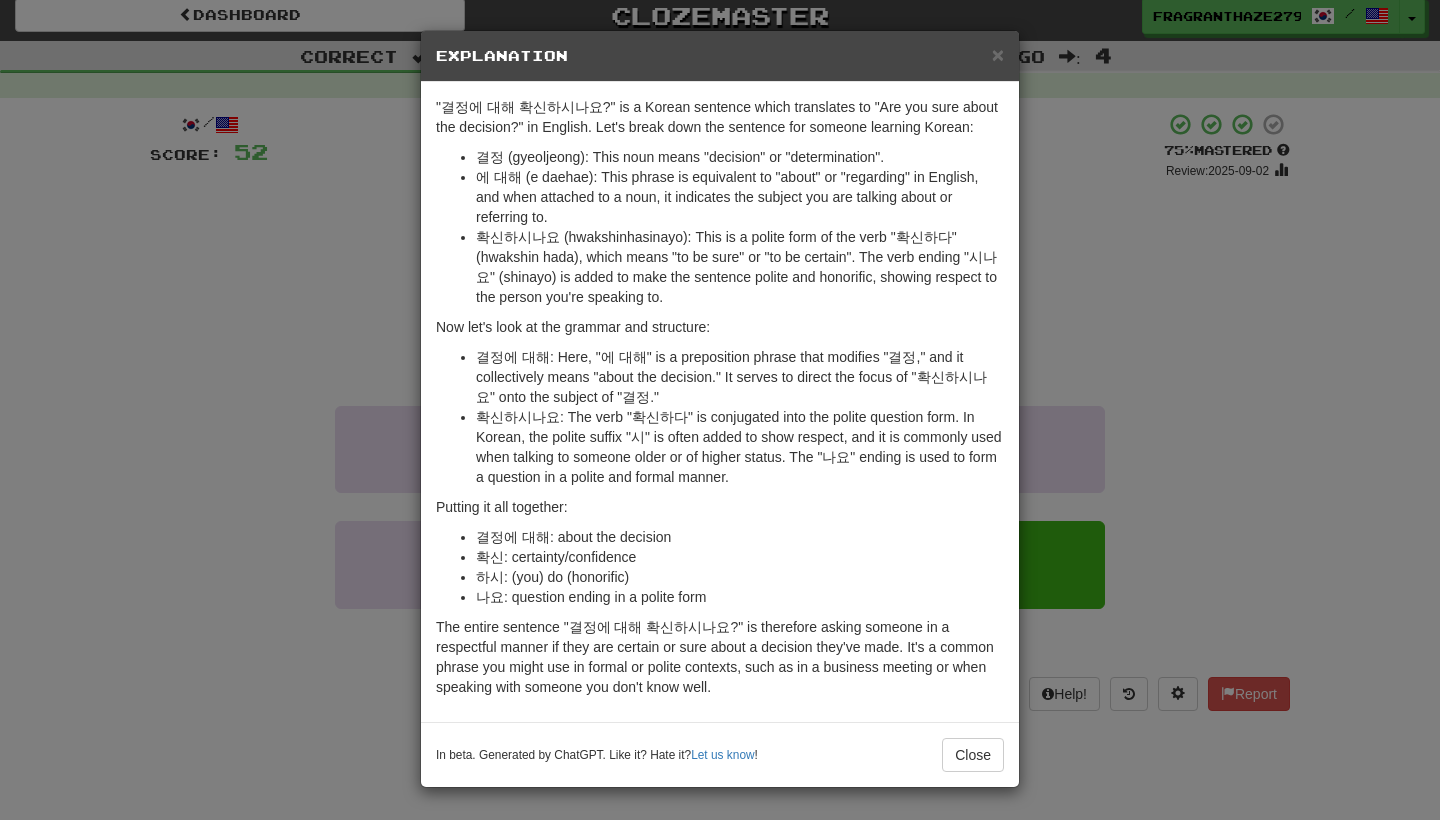 click on "× Explanation "결정에 대해 확신하시나요?" is a Korean sentence which translates to "Are you sure about the decision?" in English. Let's break down the sentence for someone learning Korean:
결정 (gyeoljeong): This noun means "decision" or "determination".
에 대해 (e daehae): This phrase is equivalent to "about" or "regarding" in English, and when attached to a noun, it indicates the subject you are talking about or referring to.
확신하시나요 (hwakshinhasinayo): This is a polite form of the verb "확신하다" (hwakshin hada), which means "to be sure" or "to be certain". The verb ending "시나요" (shinayo) is added to make the sentence polite and honorific, showing respect to the person you're speaking to.
Now let's look at the grammar and structure:
결정에 대해: Here, "에 대해" is a preposition phrase that modifies "결정," and it collectively means "about the decision." It serves to direct the focus of "확신하시나요" onto the subject of "결정."" at bounding box center (720, 410) 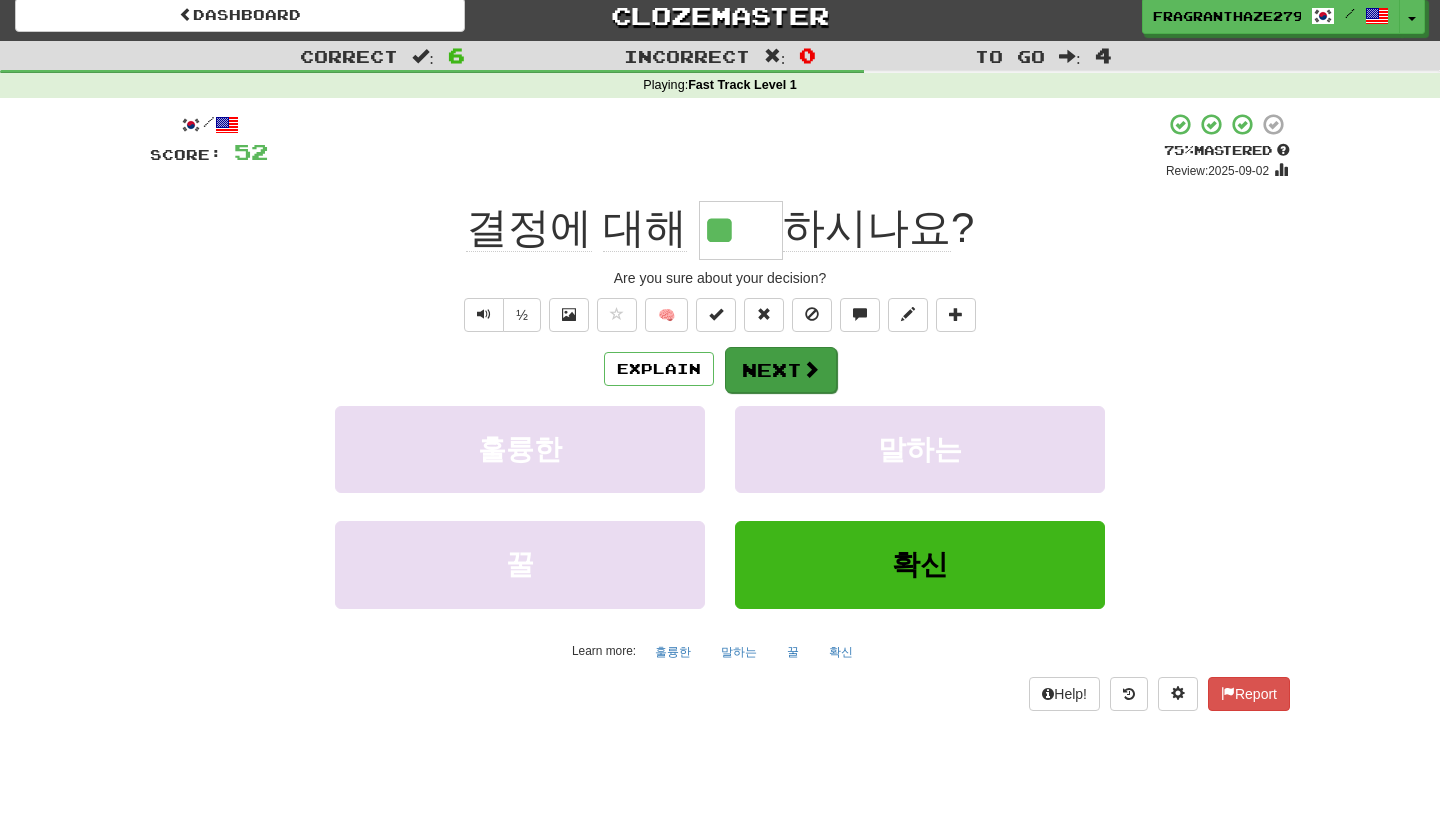 click on "Next" at bounding box center (781, 370) 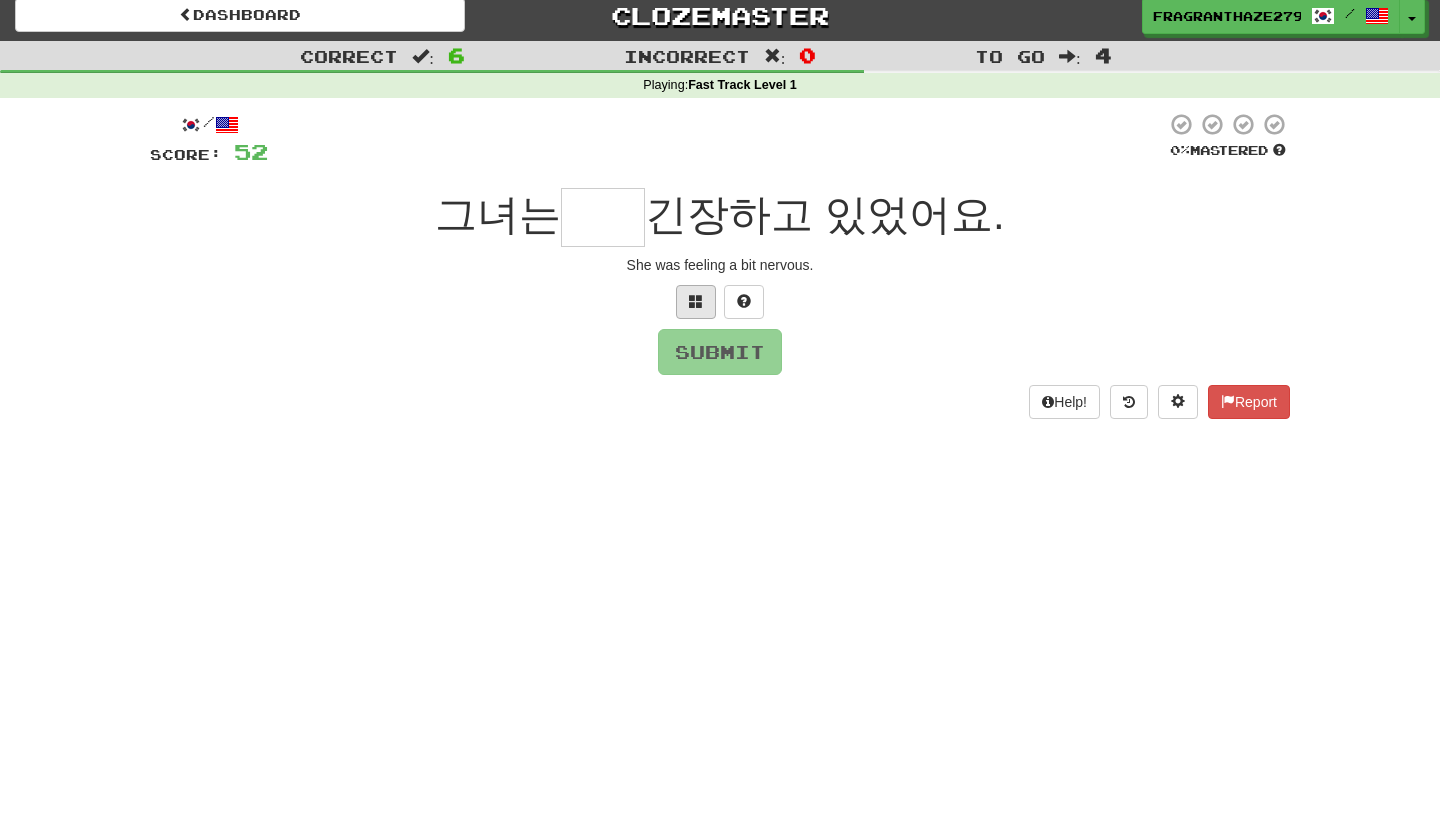 click at bounding box center (696, 301) 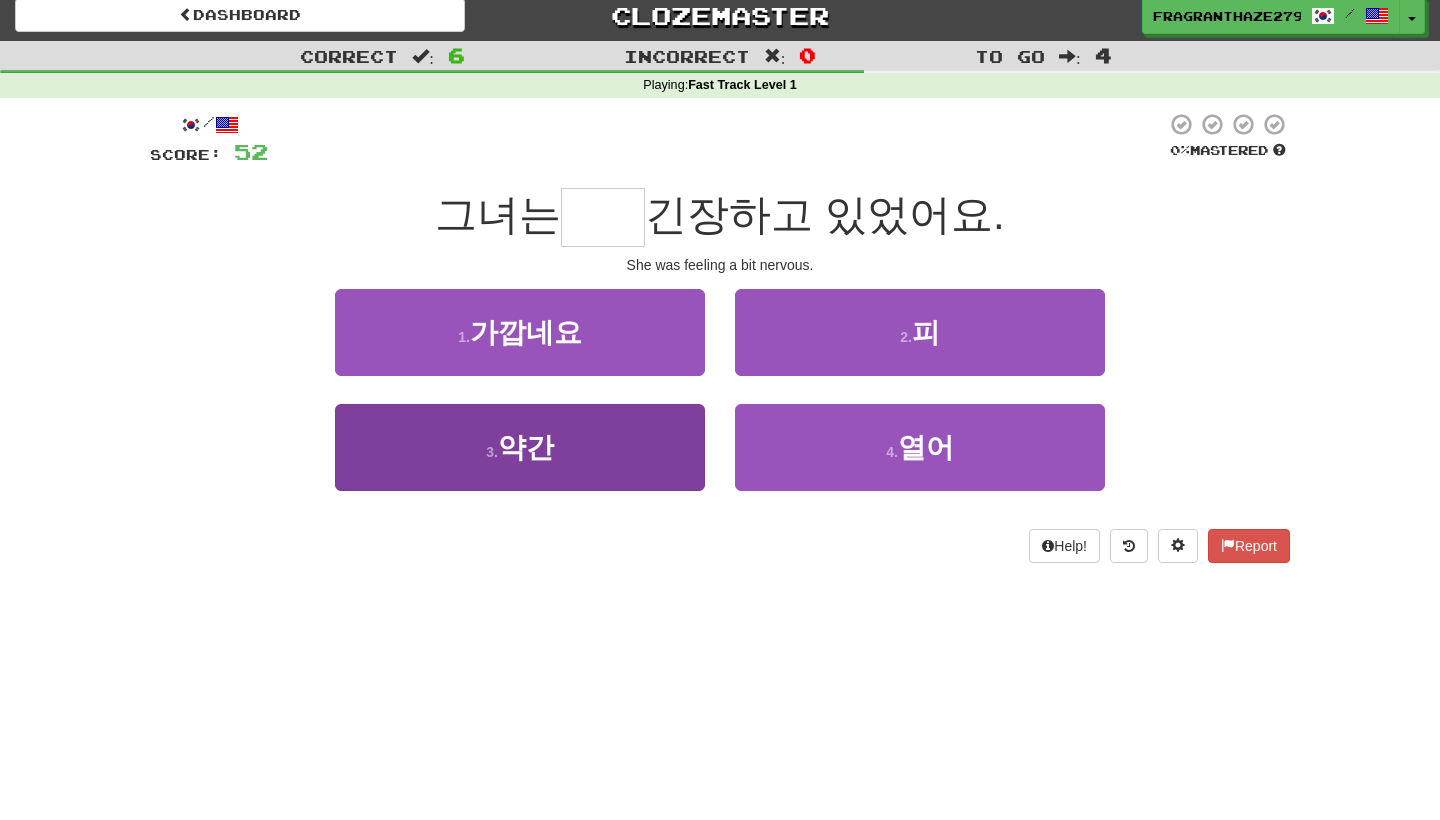 click on "3 .  약간" at bounding box center [520, 447] 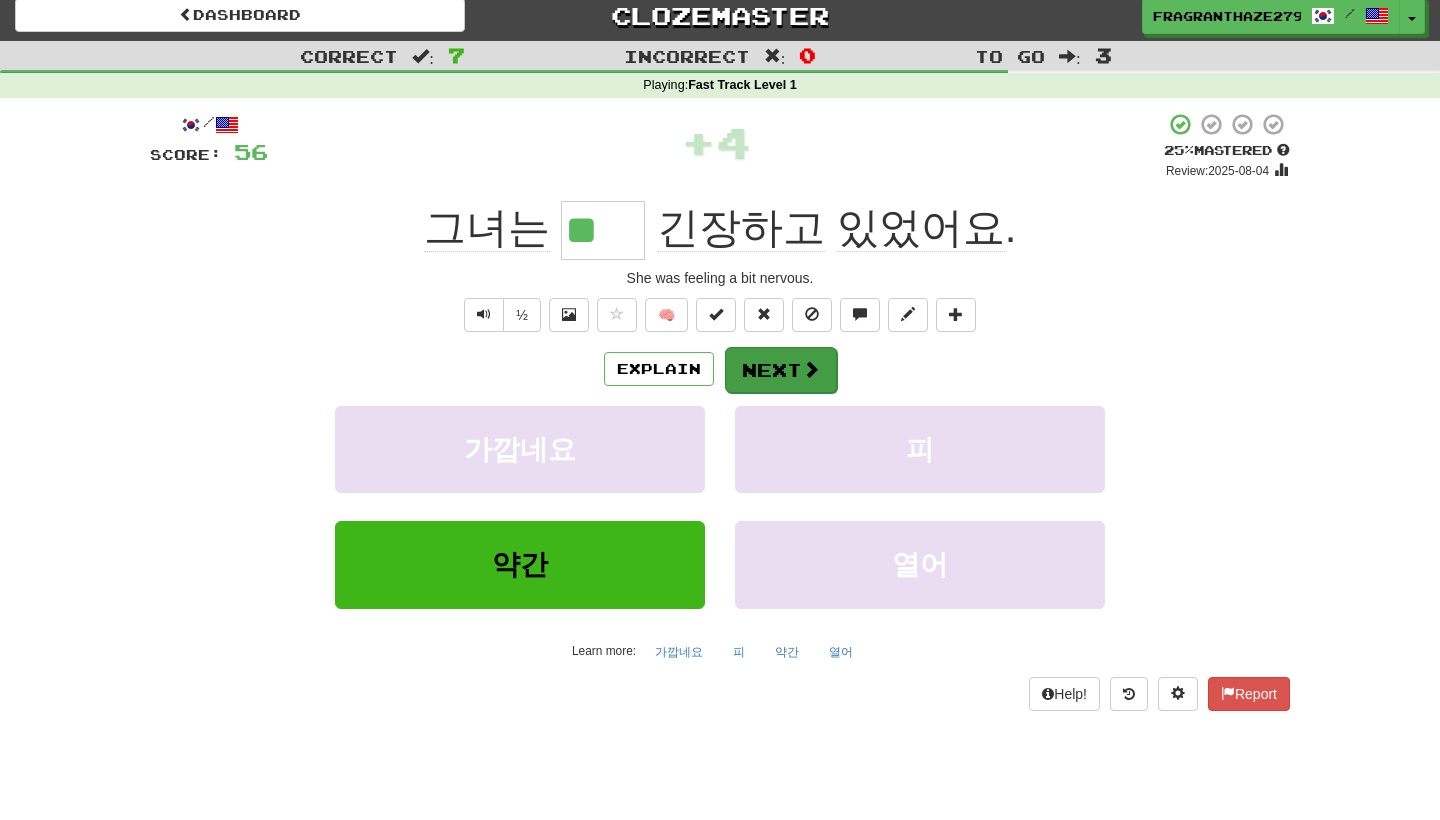 click on "Next" at bounding box center (781, 370) 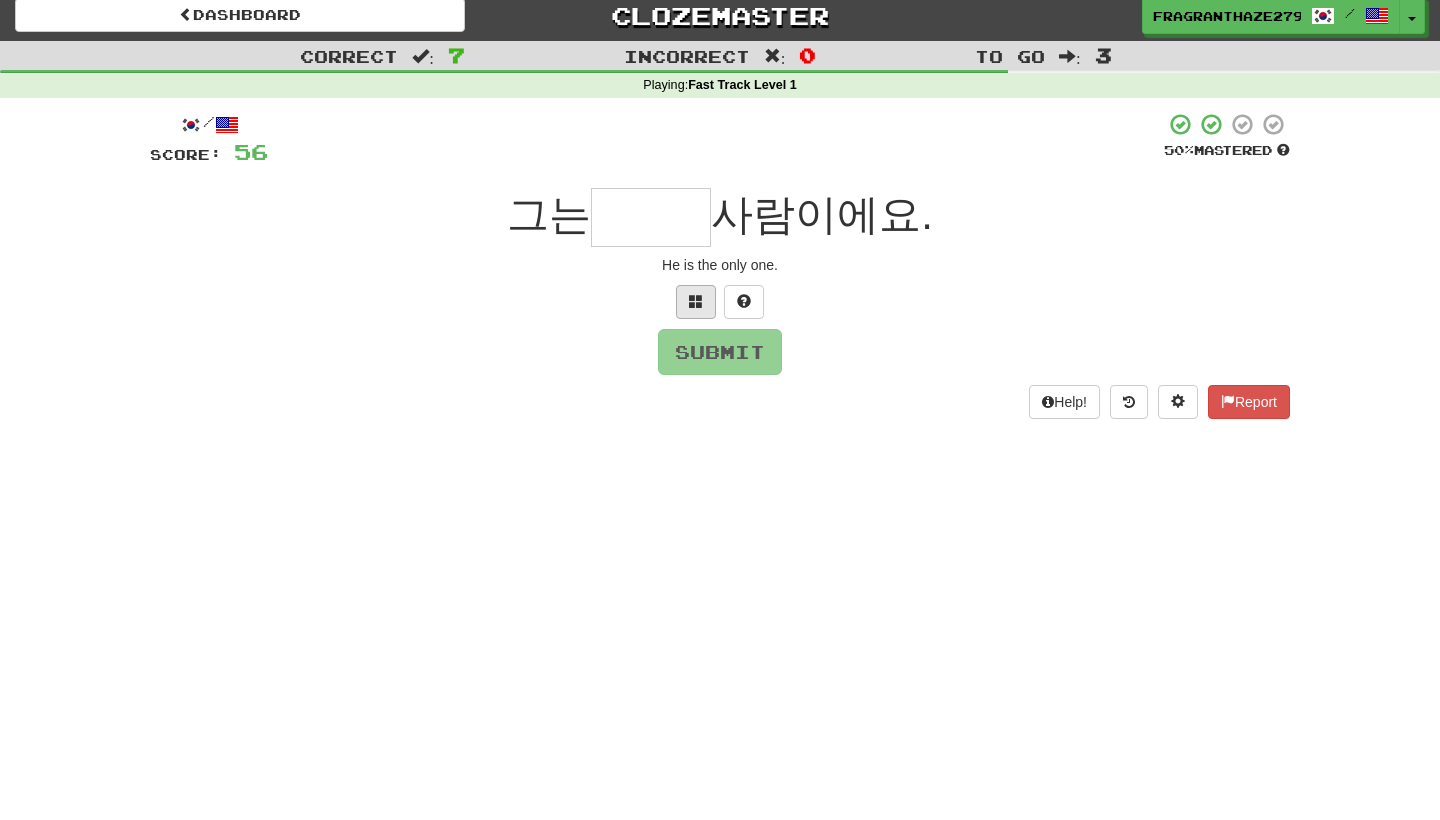click at bounding box center [696, 302] 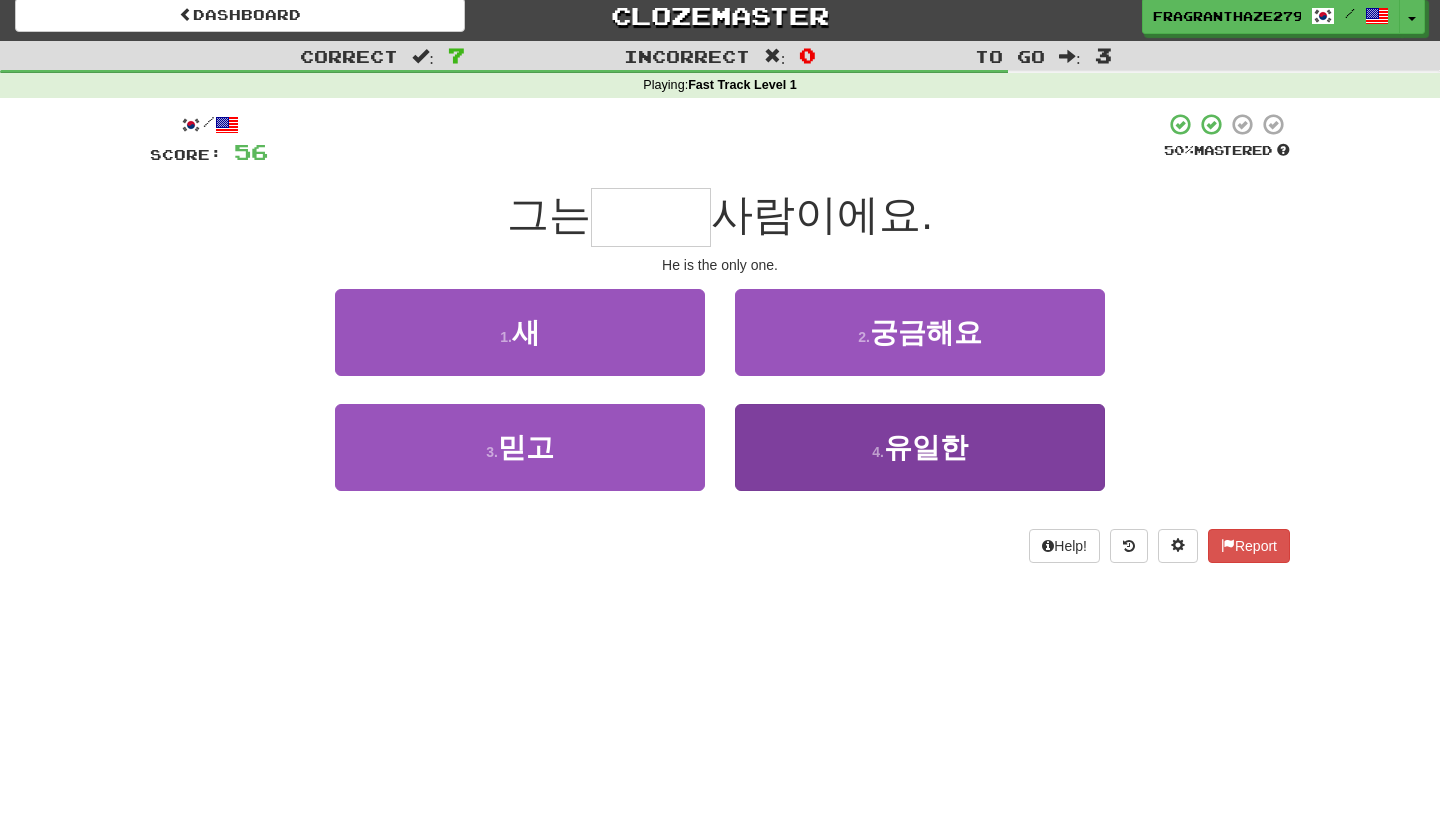 click on "4 .  유일한" at bounding box center [920, 447] 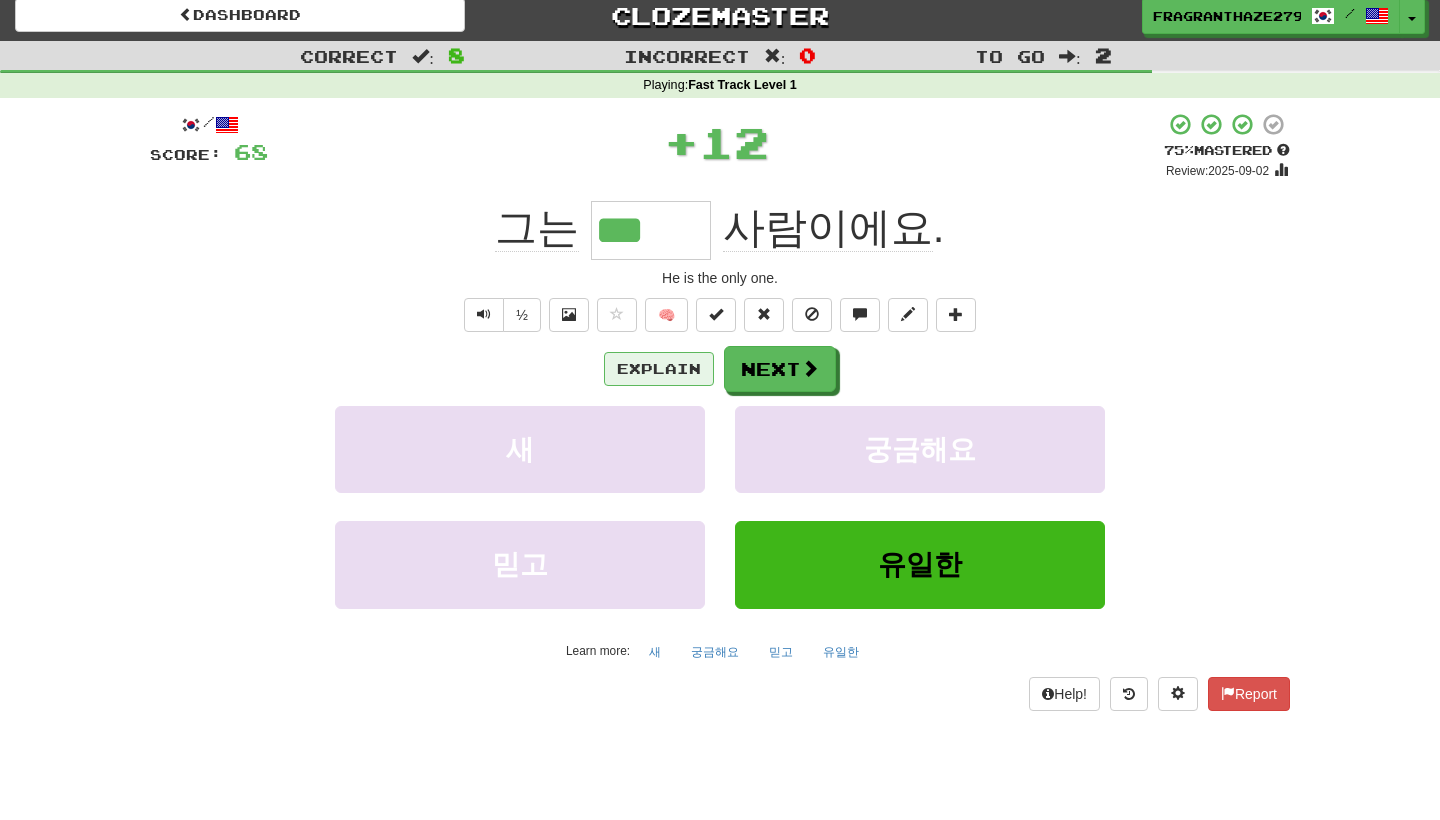 click on "Explain" at bounding box center [659, 369] 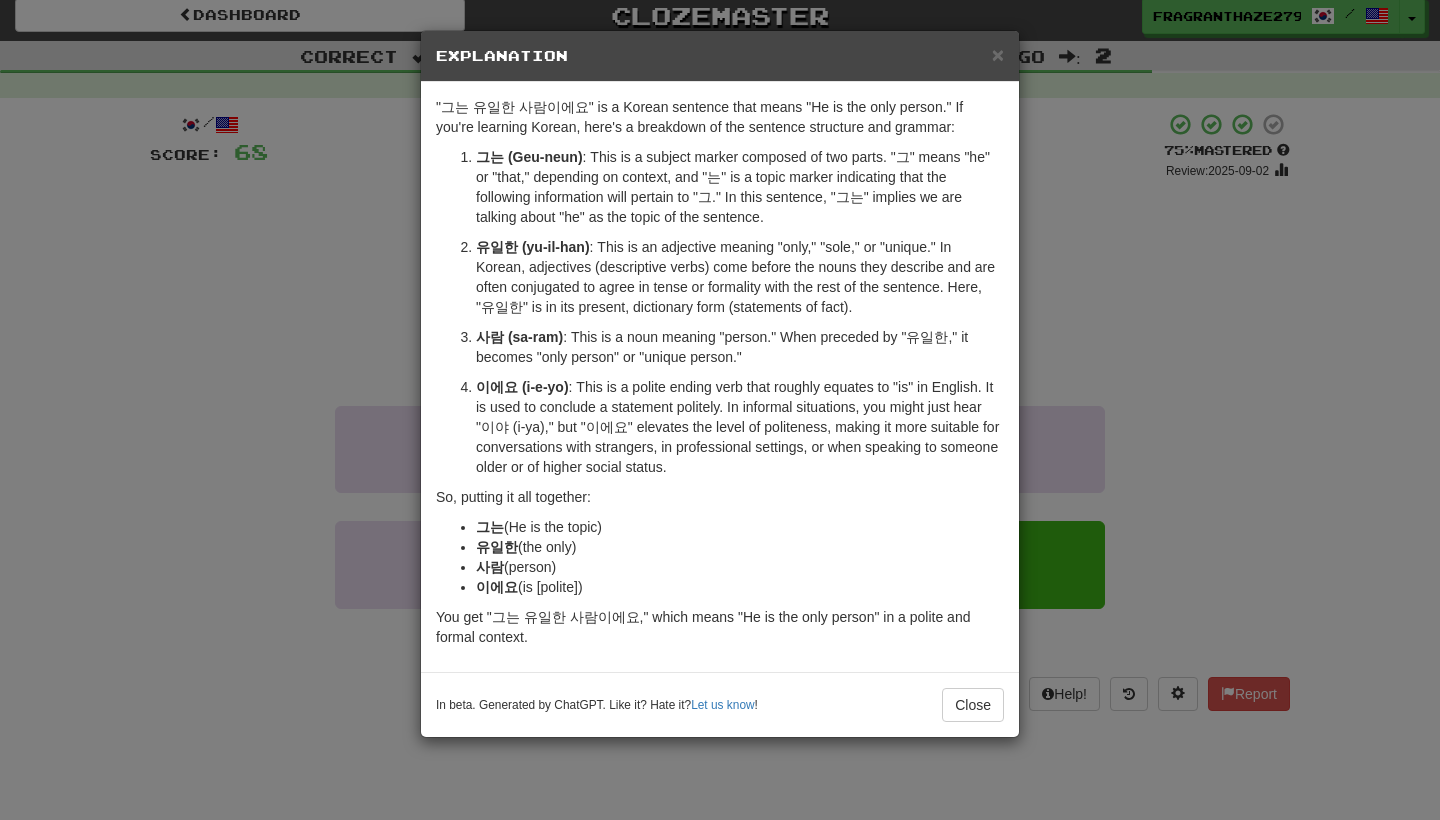 click on "× Explanation "그는 유일한 사람이에요" is a Korean sentence that means "He is the only person." If you're learning Korean, here's a breakdown of the sentence structure and grammar:
그는 (Geu-neun) : This is a subject marker composed of two parts. "그" means "he" or "that," depending on context, and "는" is a topic marker indicating that the following information will pertain to "그." In this sentence, "그는" implies we are talking about "he" as the topic of the sentence.
유일한 (yu-il-han) : This is an adjective meaning "only," "sole," or "unique." In Korean, adjectives (descriptive verbs) come before the nouns they describe and are often conjugated to agree in tense or formality with the rest of the sentence. Here, "유일한" is in its present, dictionary form (statements of fact).
사람 (sa-ram) : This is a noun meaning "person." When preceded by "유일한," it becomes "only person" or "unique person."
이에요 (i-e-yo)
So, putting it all together:" at bounding box center (720, 410) 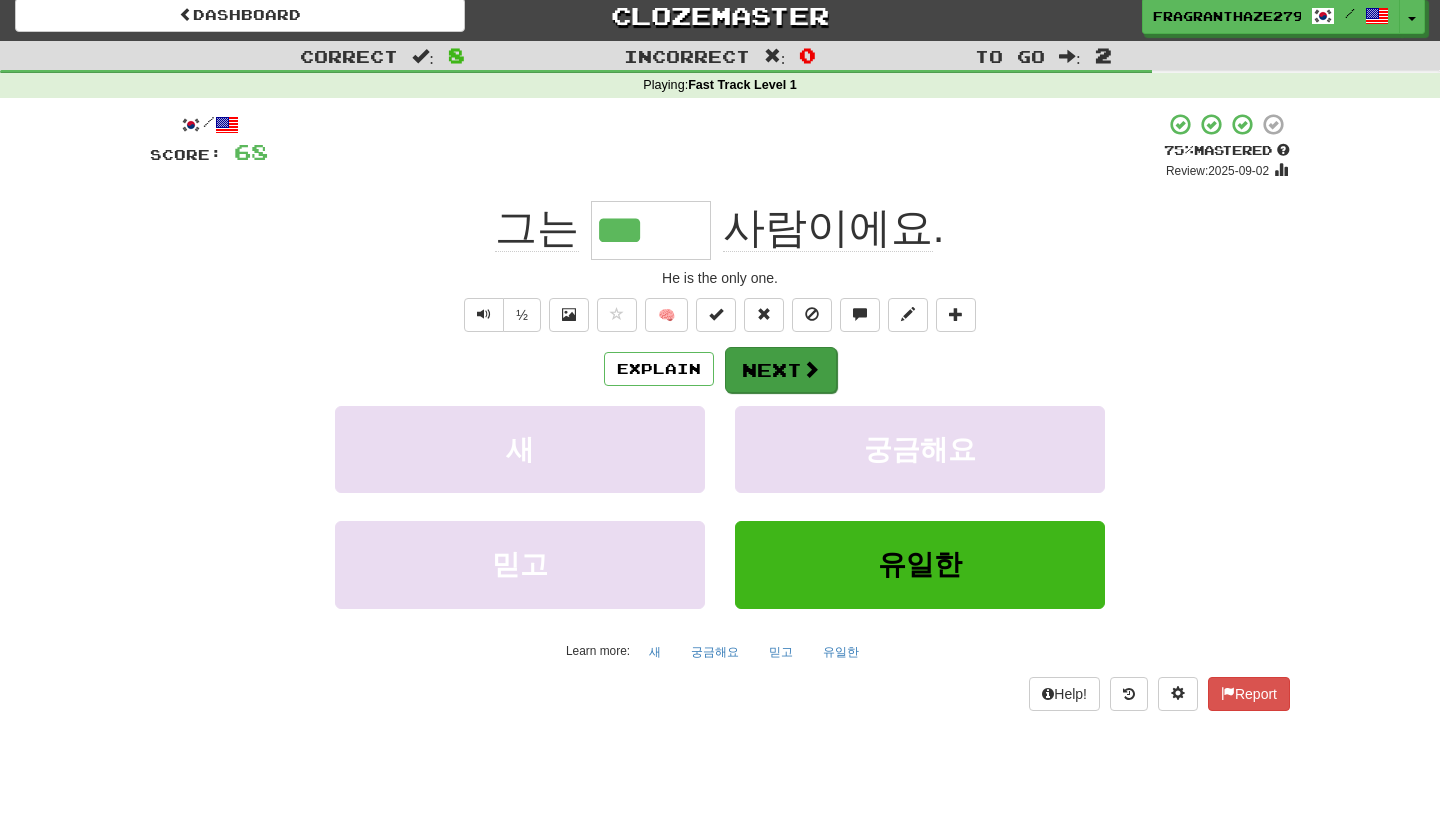 click at bounding box center (811, 369) 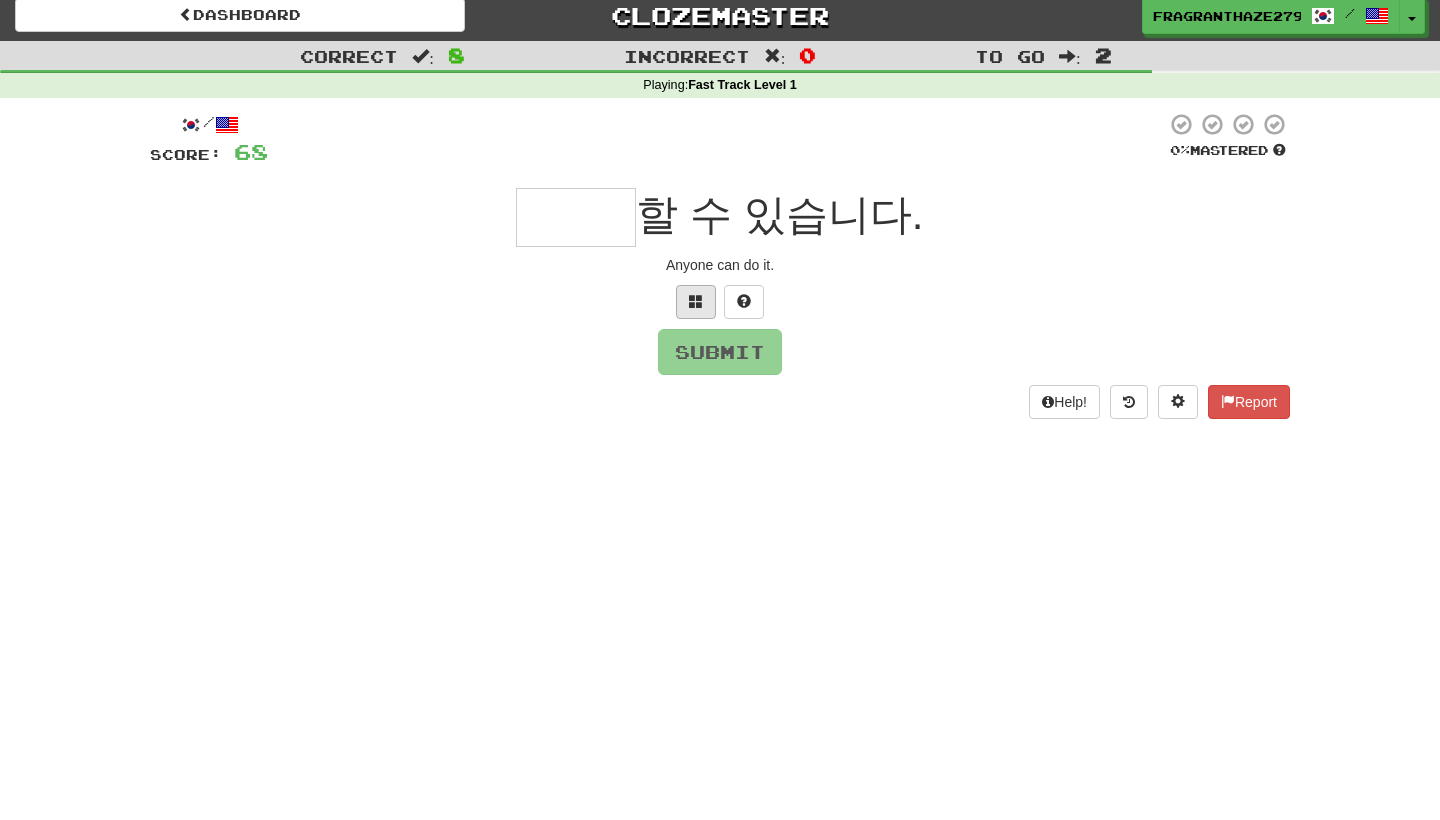 click at bounding box center [696, 302] 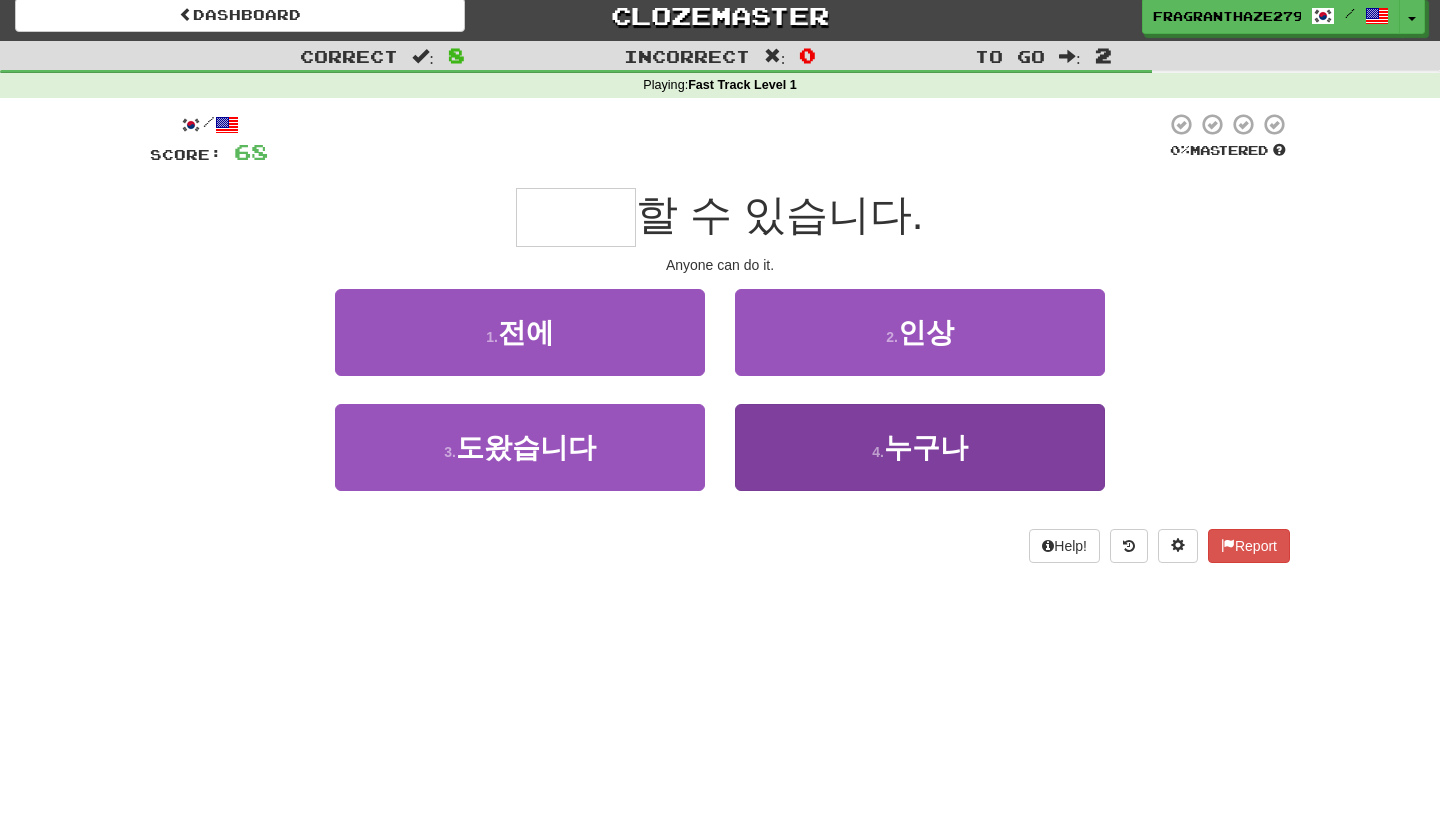 click on "4 .  누구나" at bounding box center [920, 447] 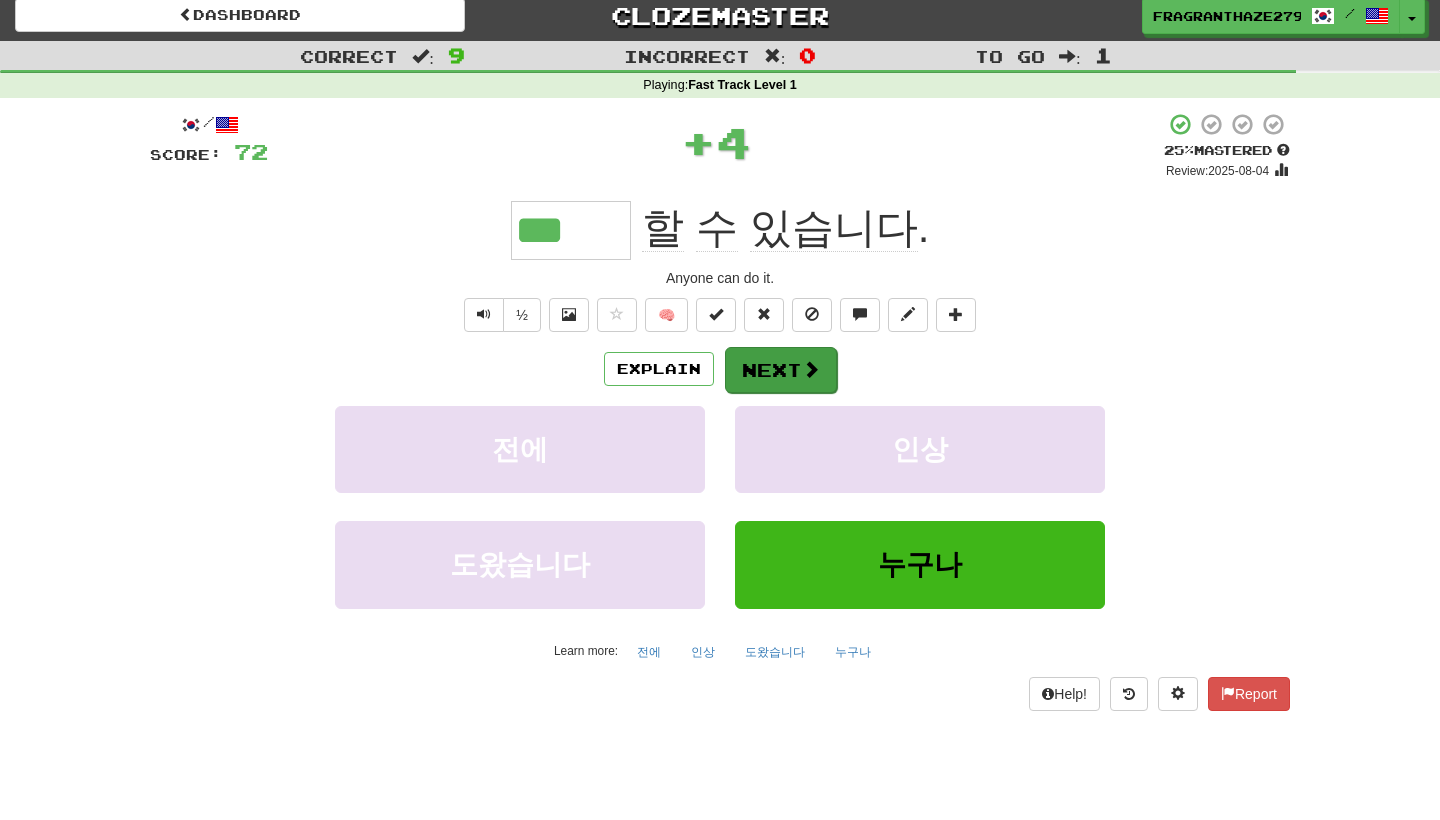 click on "Next" at bounding box center [781, 370] 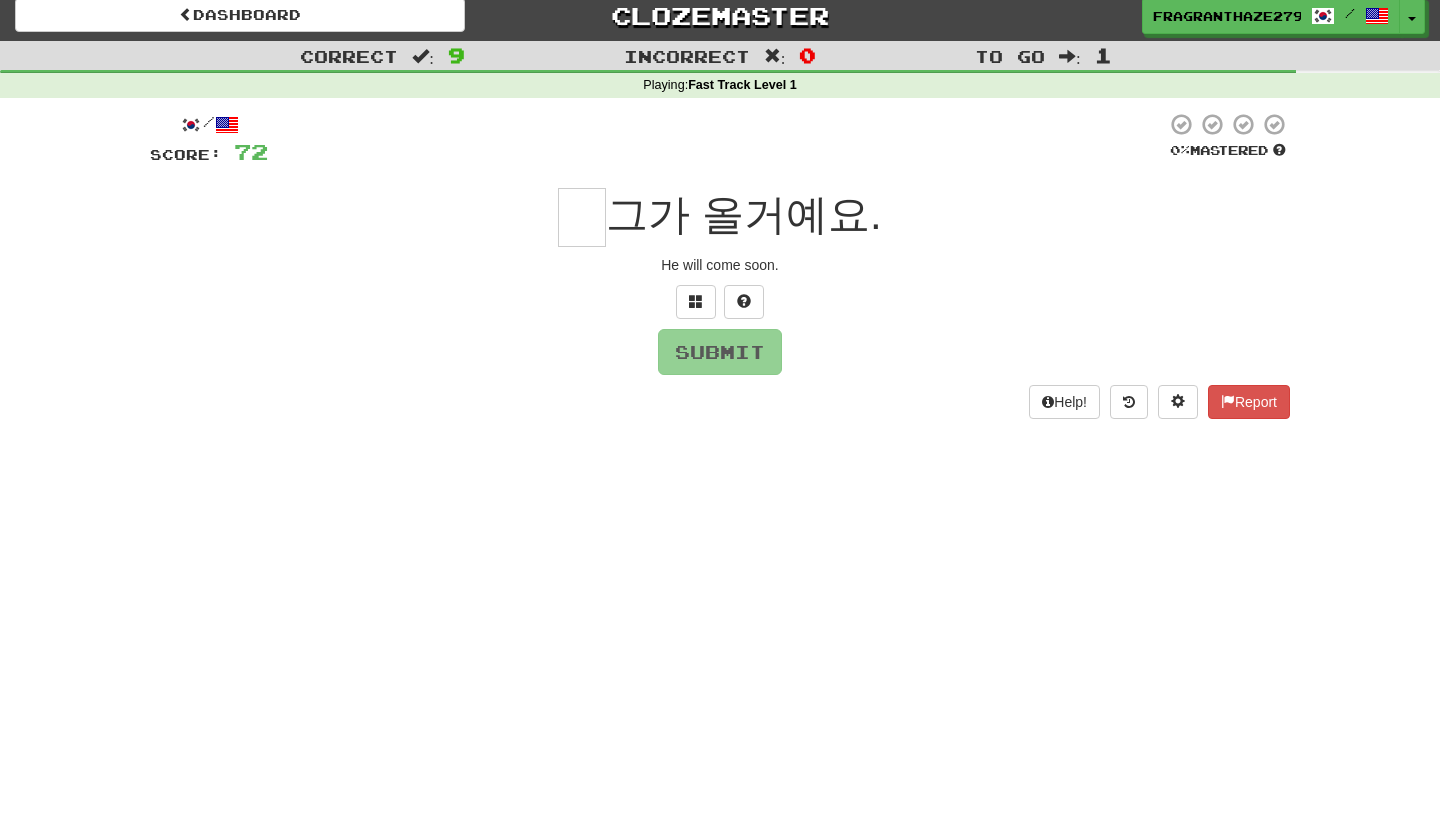 click on "/  Score:   72 0 %  Mastered  그가 올거예요. He will come soon. Submit  Help!  Report" at bounding box center [720, 265] 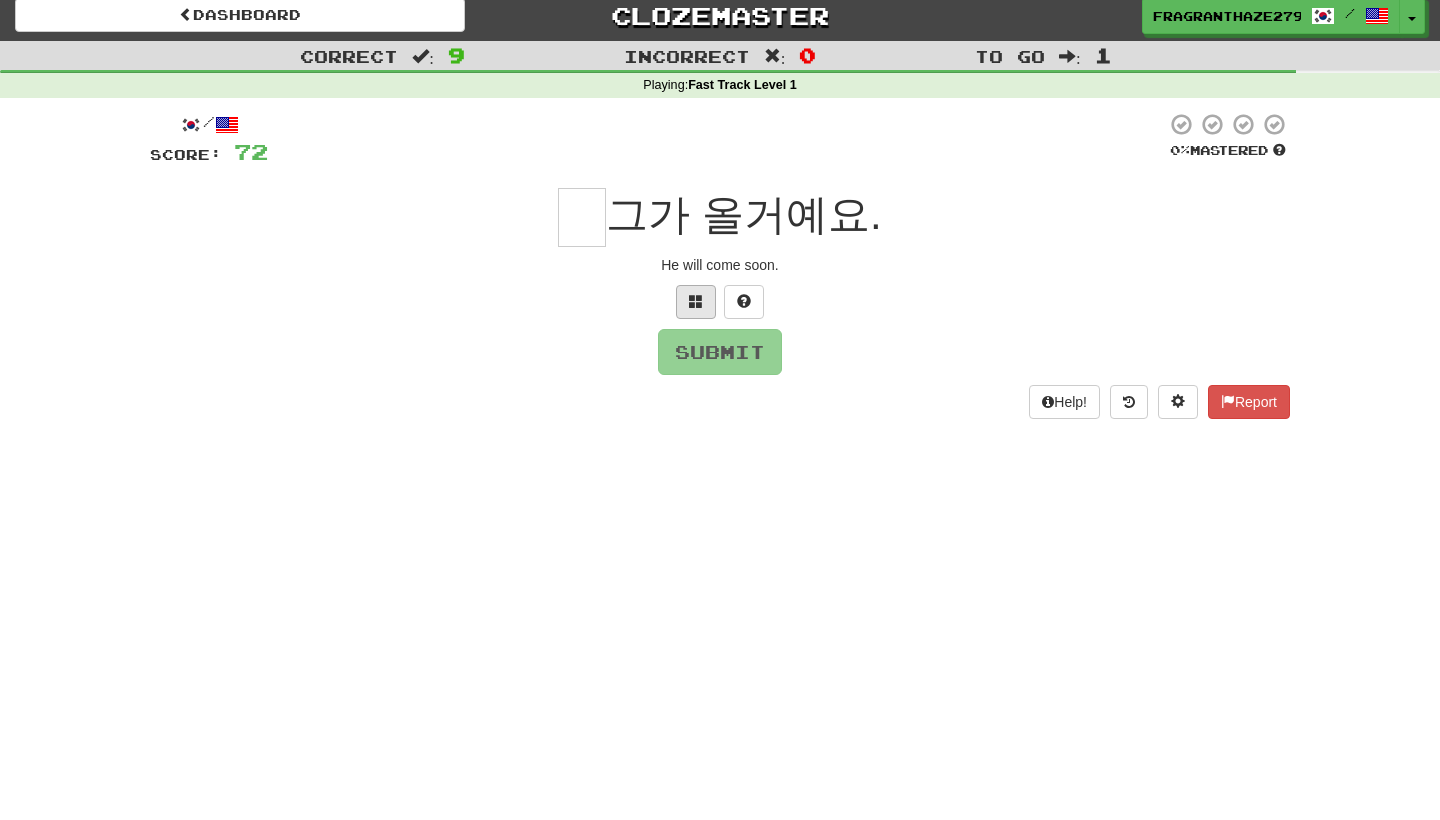 click at bounding box center [696, 302] 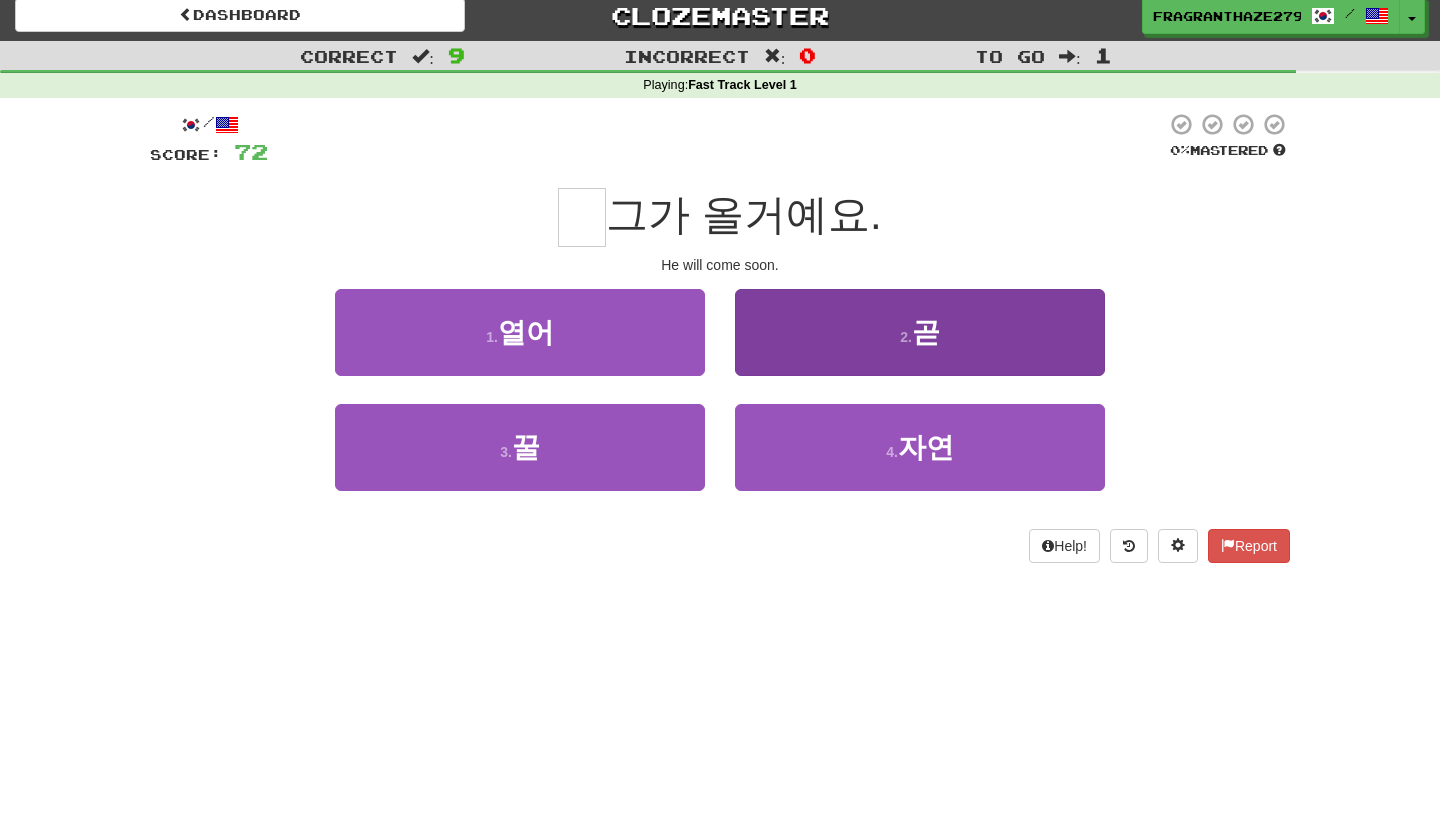 click on "2 .  곧" at bounding box center (920, 332) 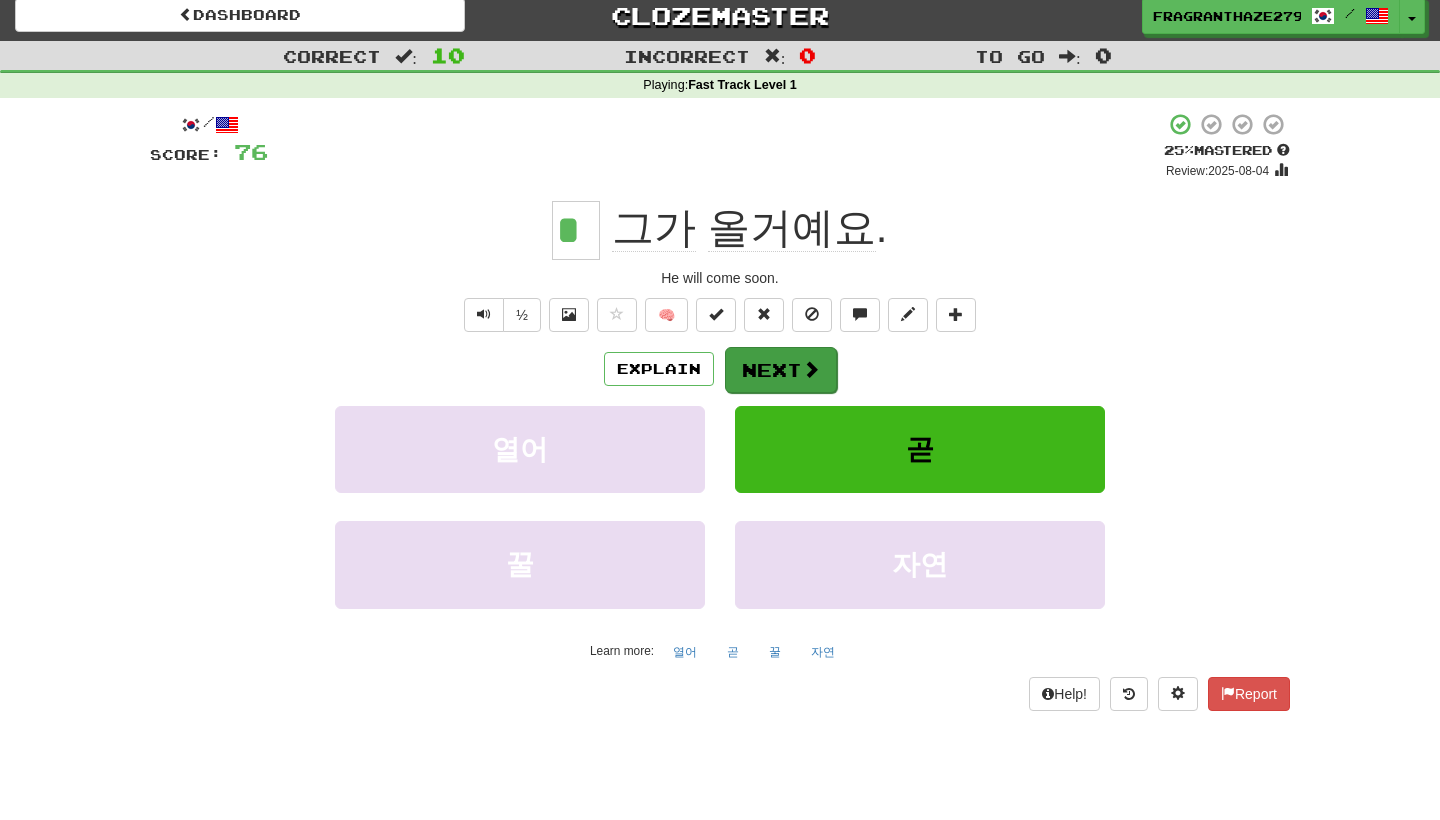 click on "Next" at bounding box center (781, 370) 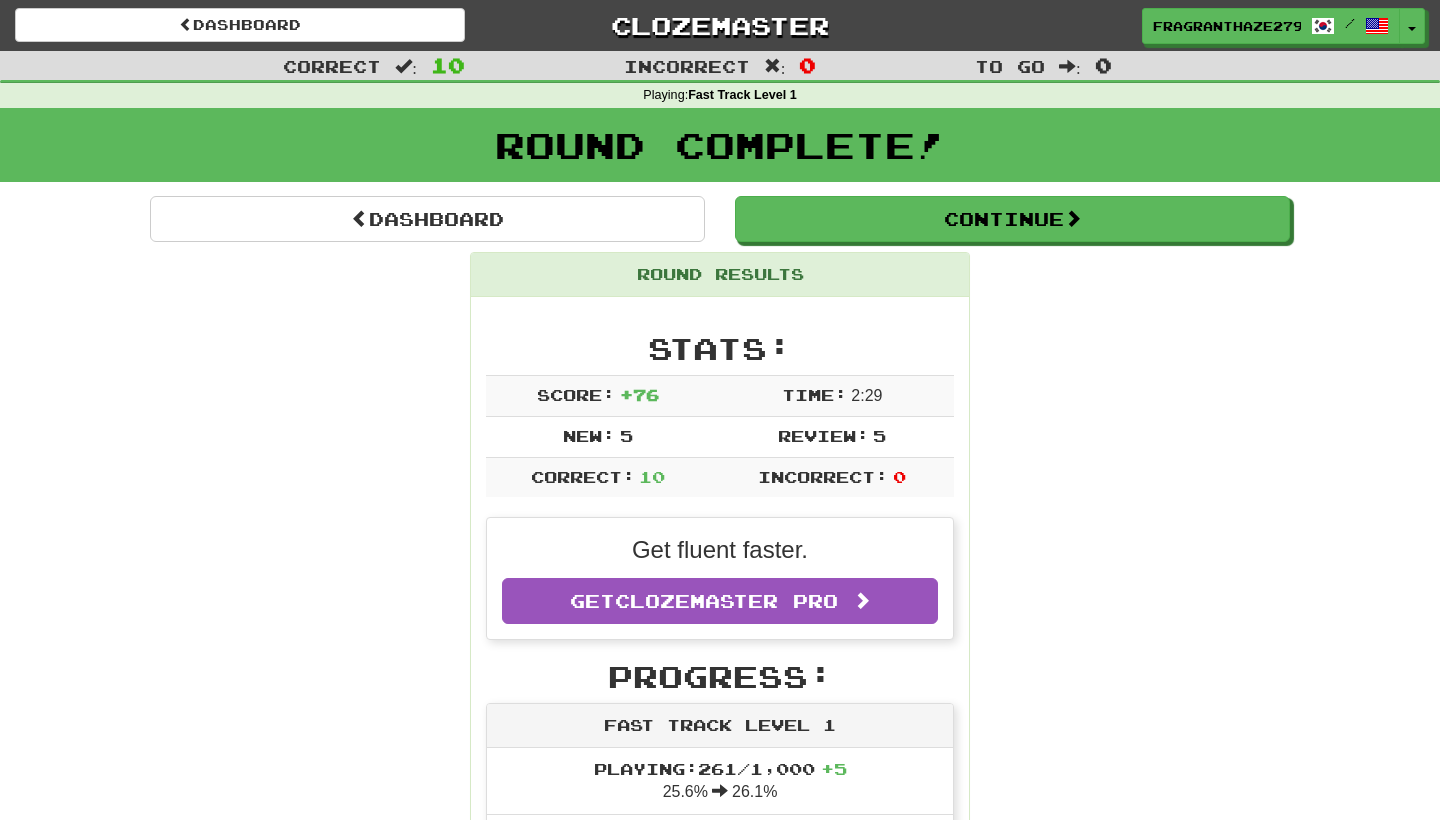 scroll, scrollTop: 0, scrollLeft: 0, axis: both 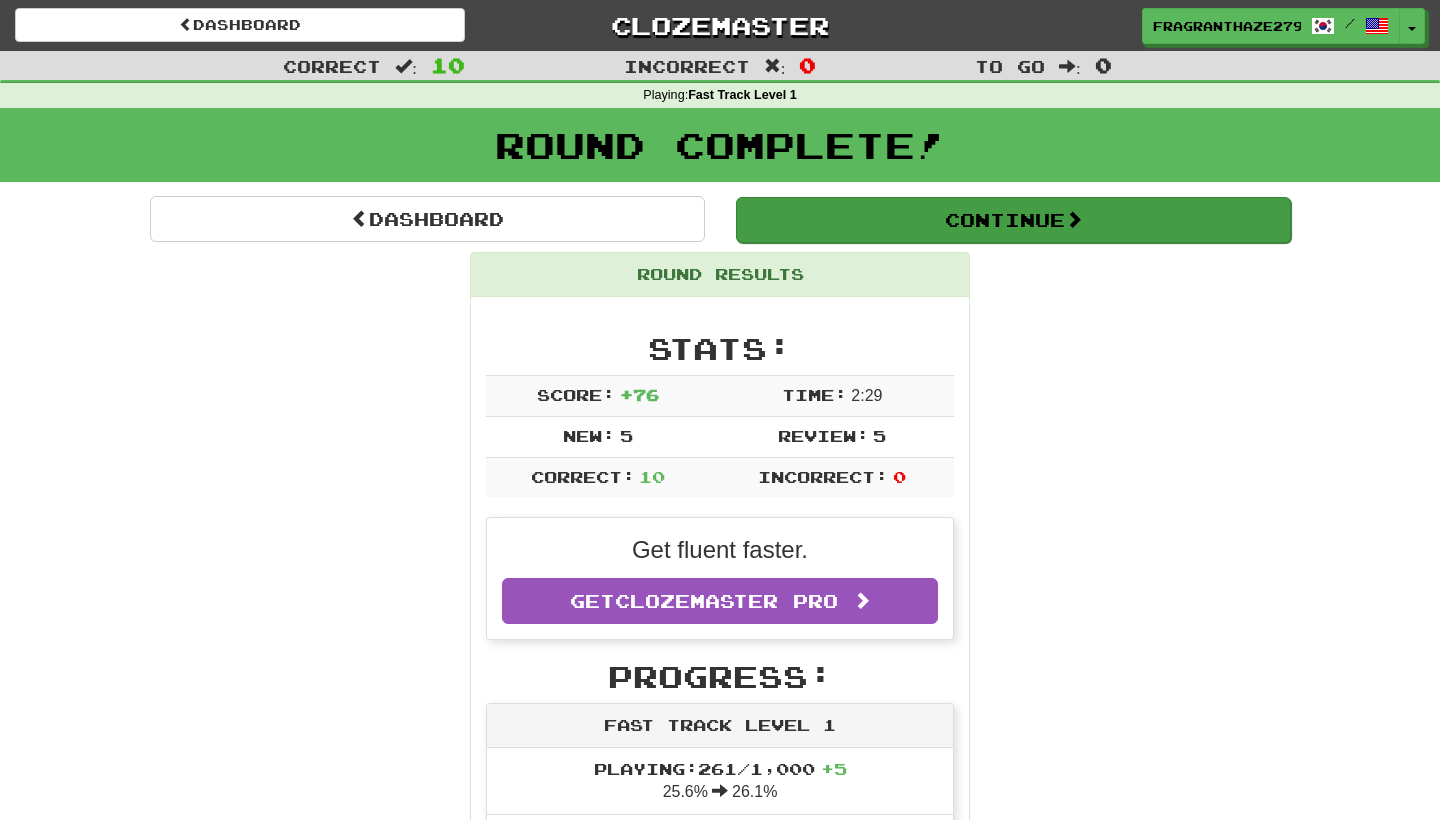 click on "Continue" at bounding box center (1013, 220) 